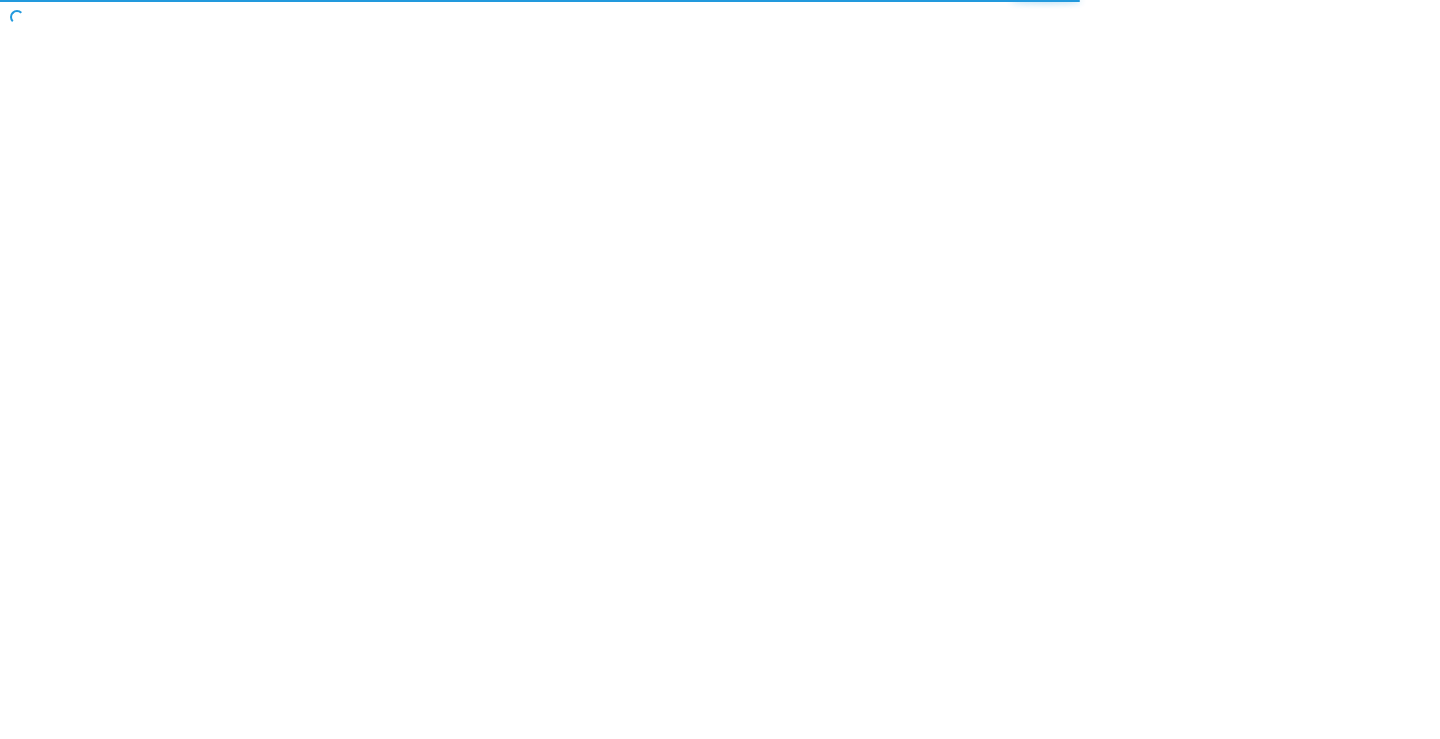 scroll, scrollTop: 0, scrollLeft: 0, axis: both 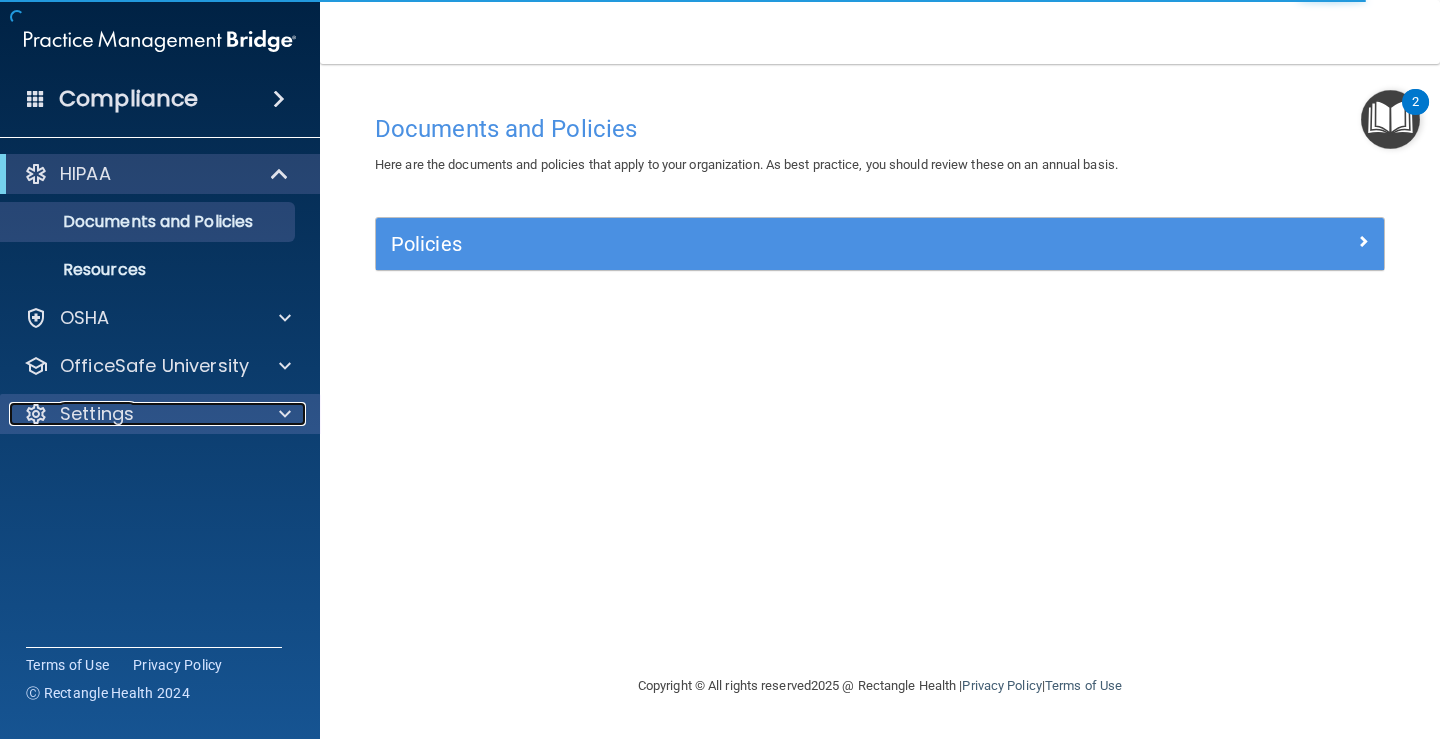 click on "Settings" at bounding box center (133, 414) 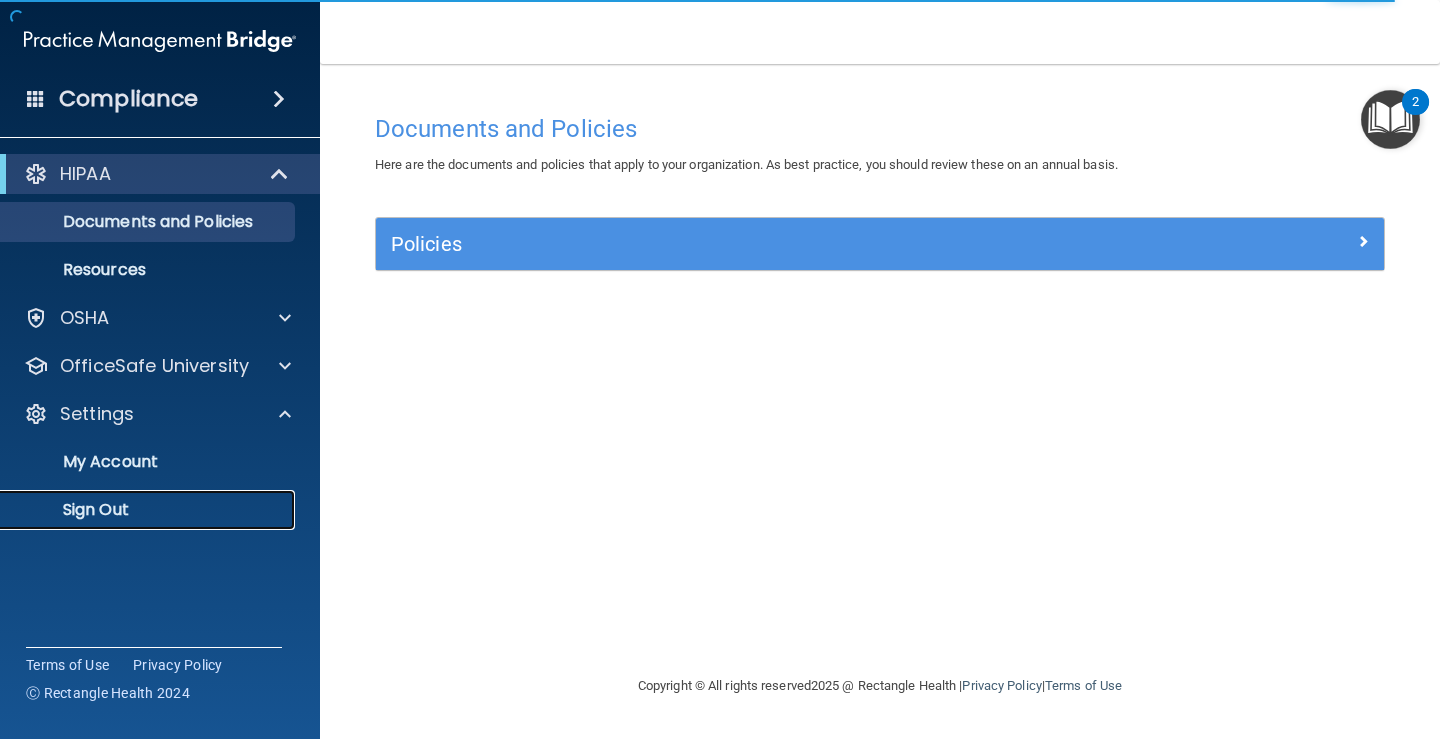 click on "Sign Out" at bounding box center [149, 510] 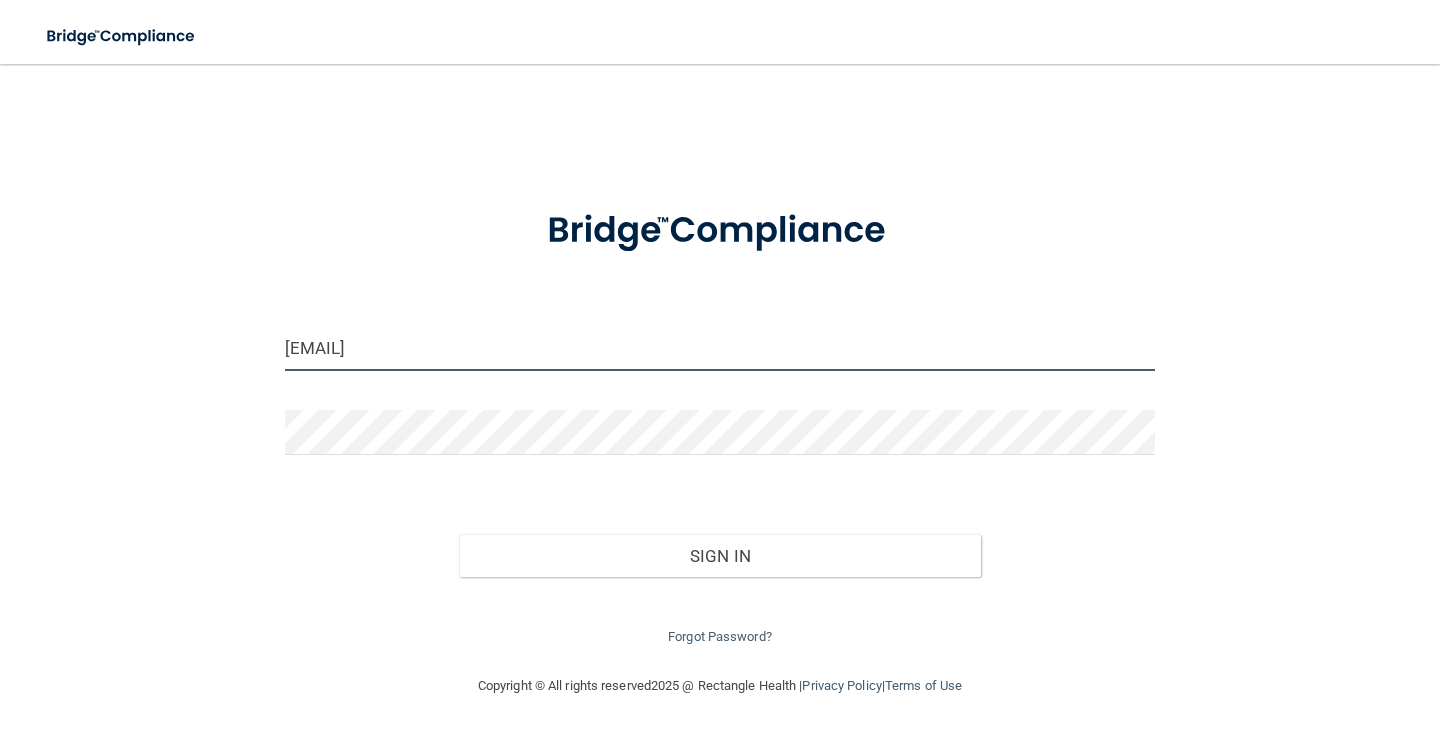 click on "[EMAIL]" at bounding box center [720, 348] 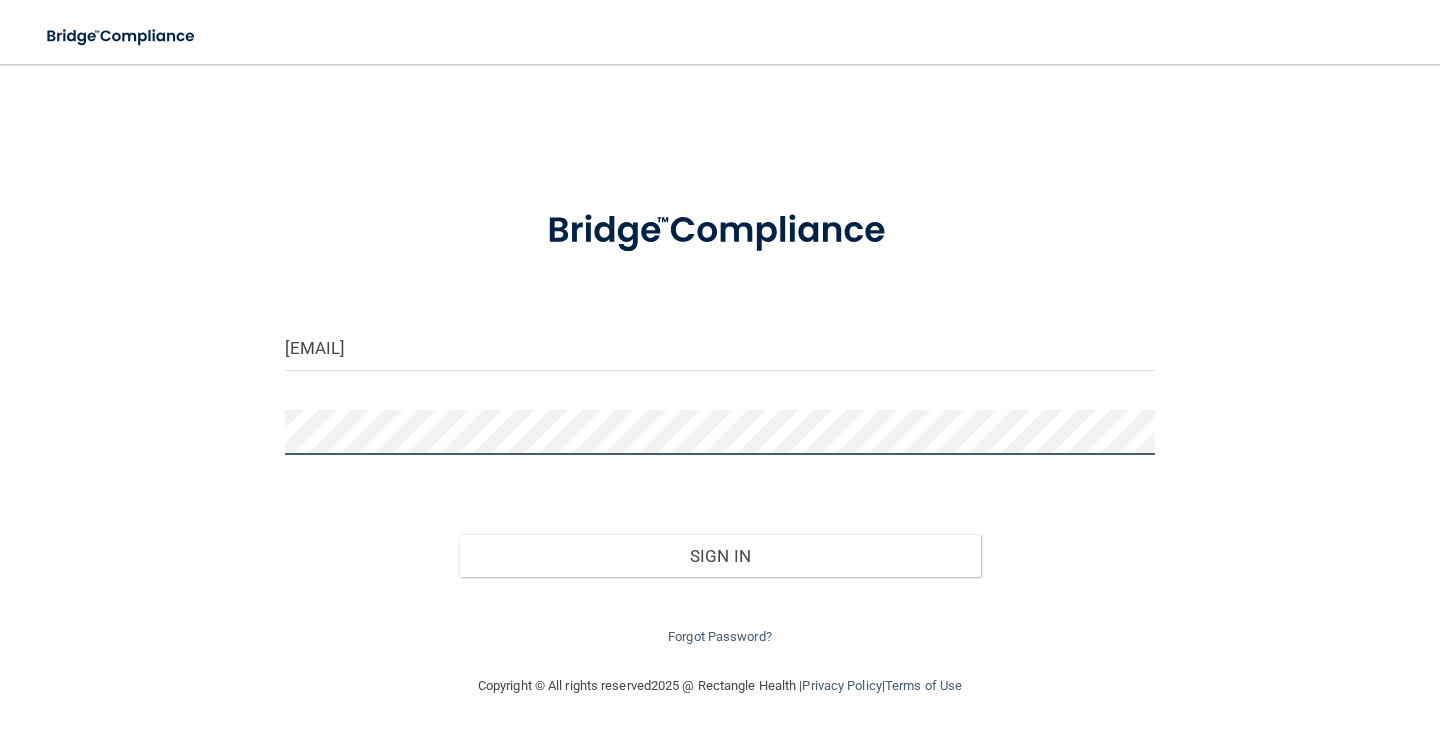 click on "Sign In" at bounding box center [720, 556] 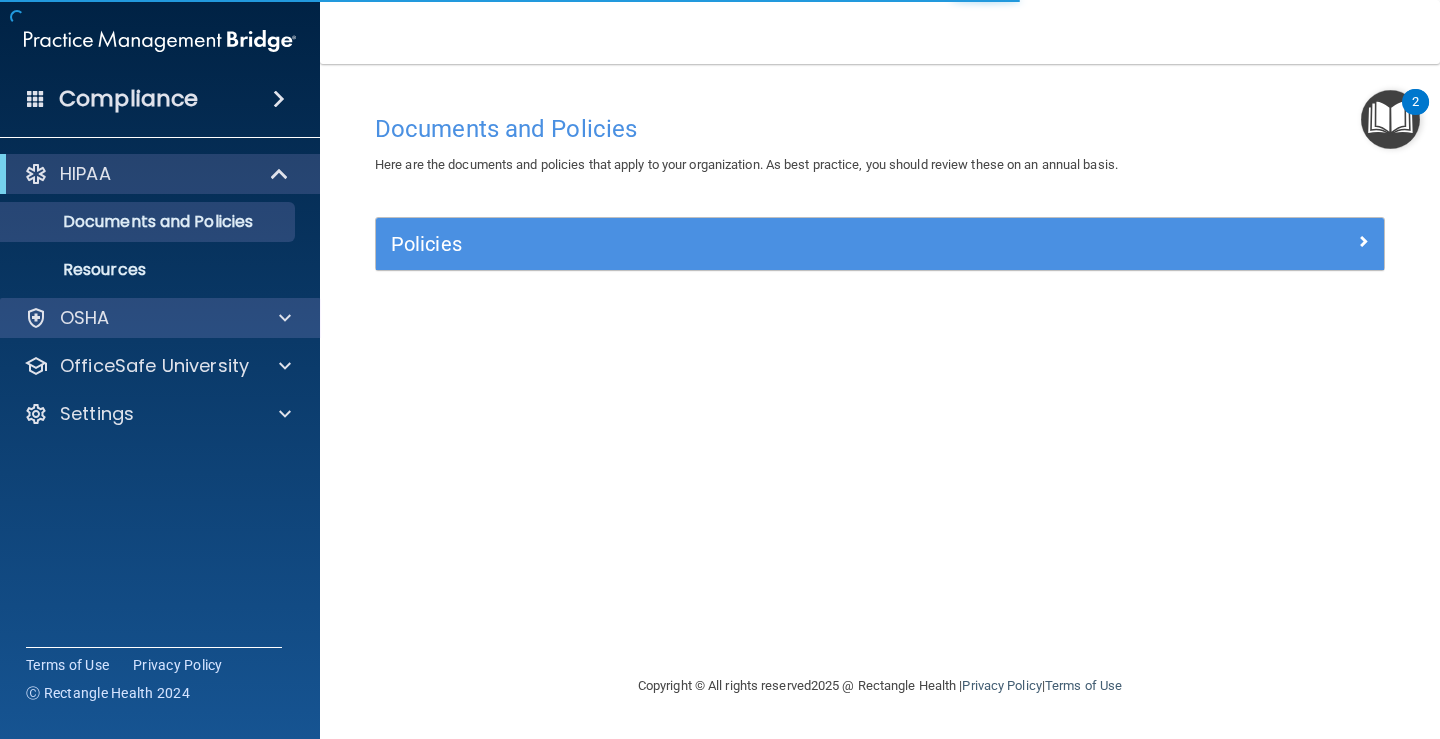 click on "OSHA" at bounding box center [160, 318] 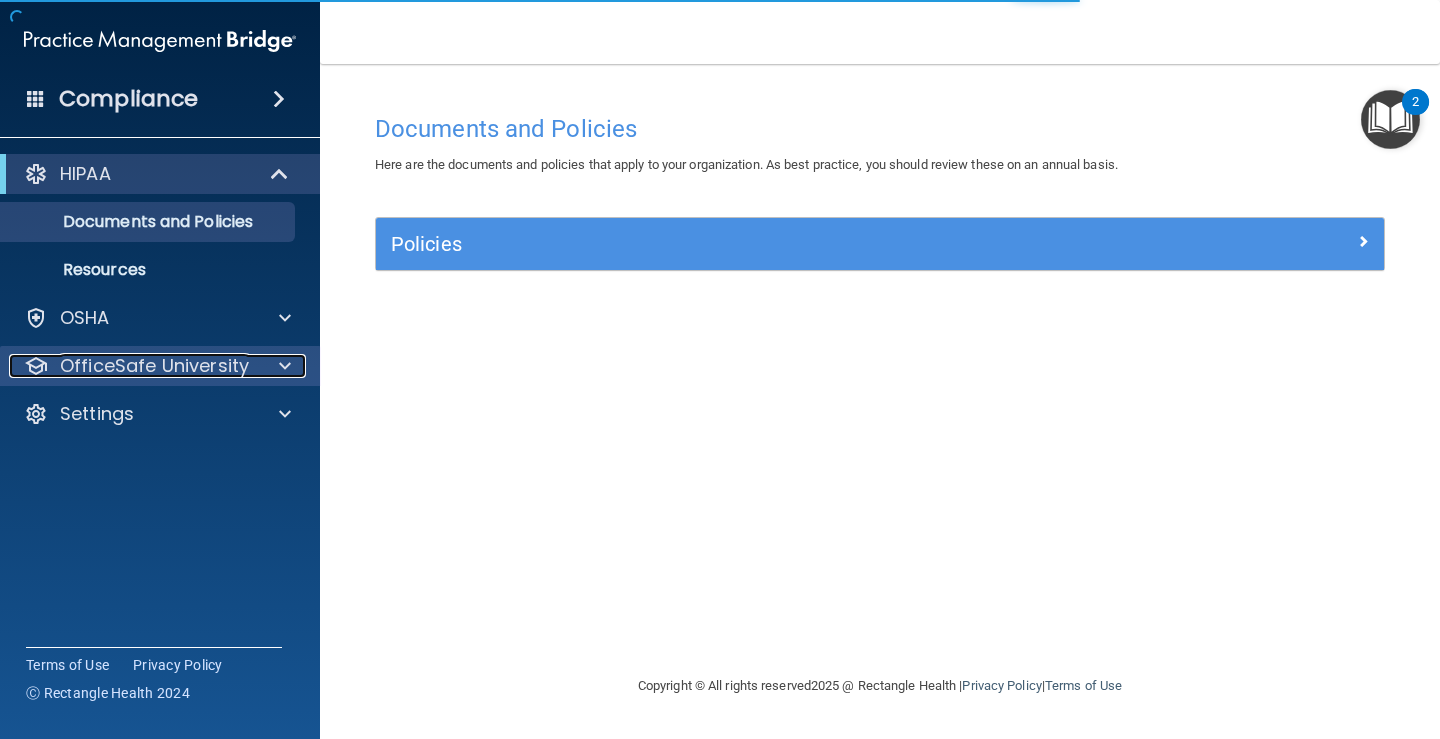 click at bounding box center (285, 366) 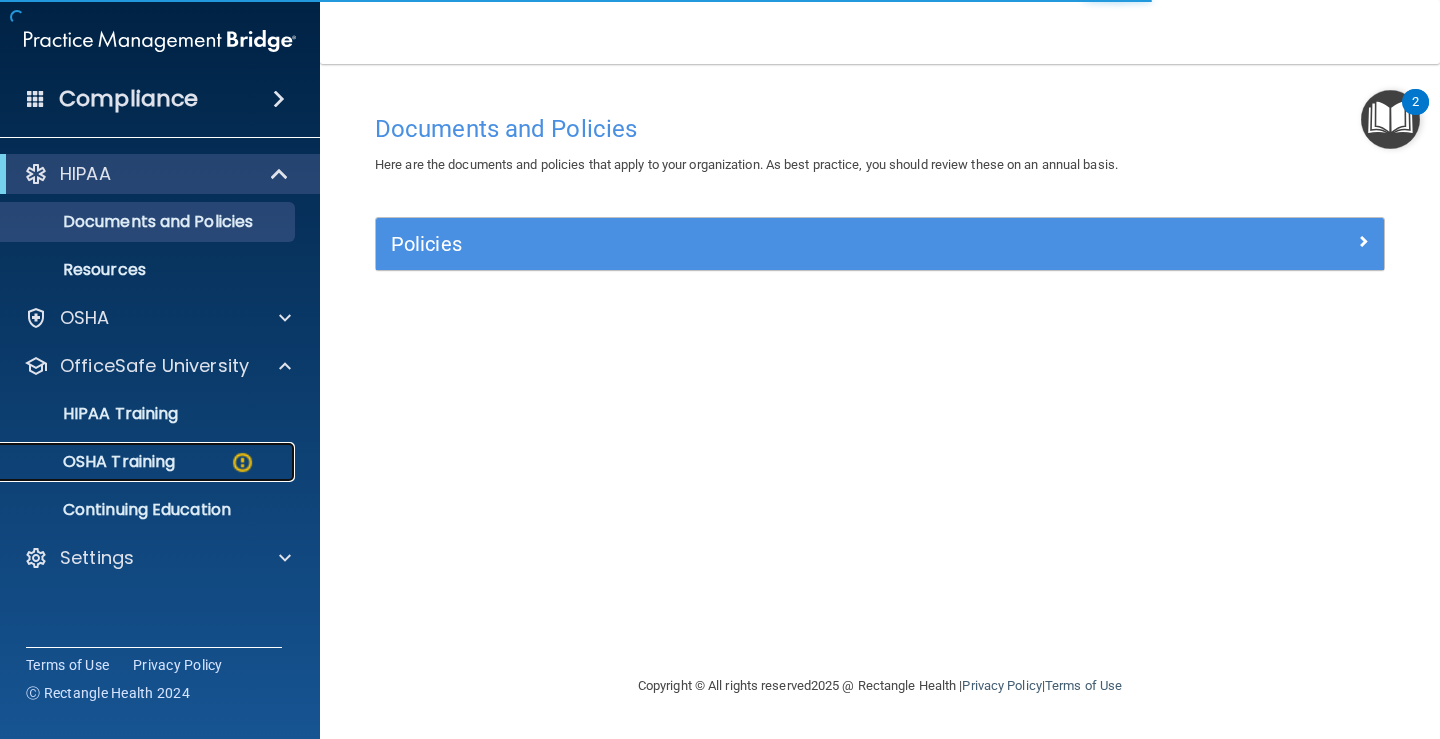 click on "OSHA Training" at bounding box center [149, 462] 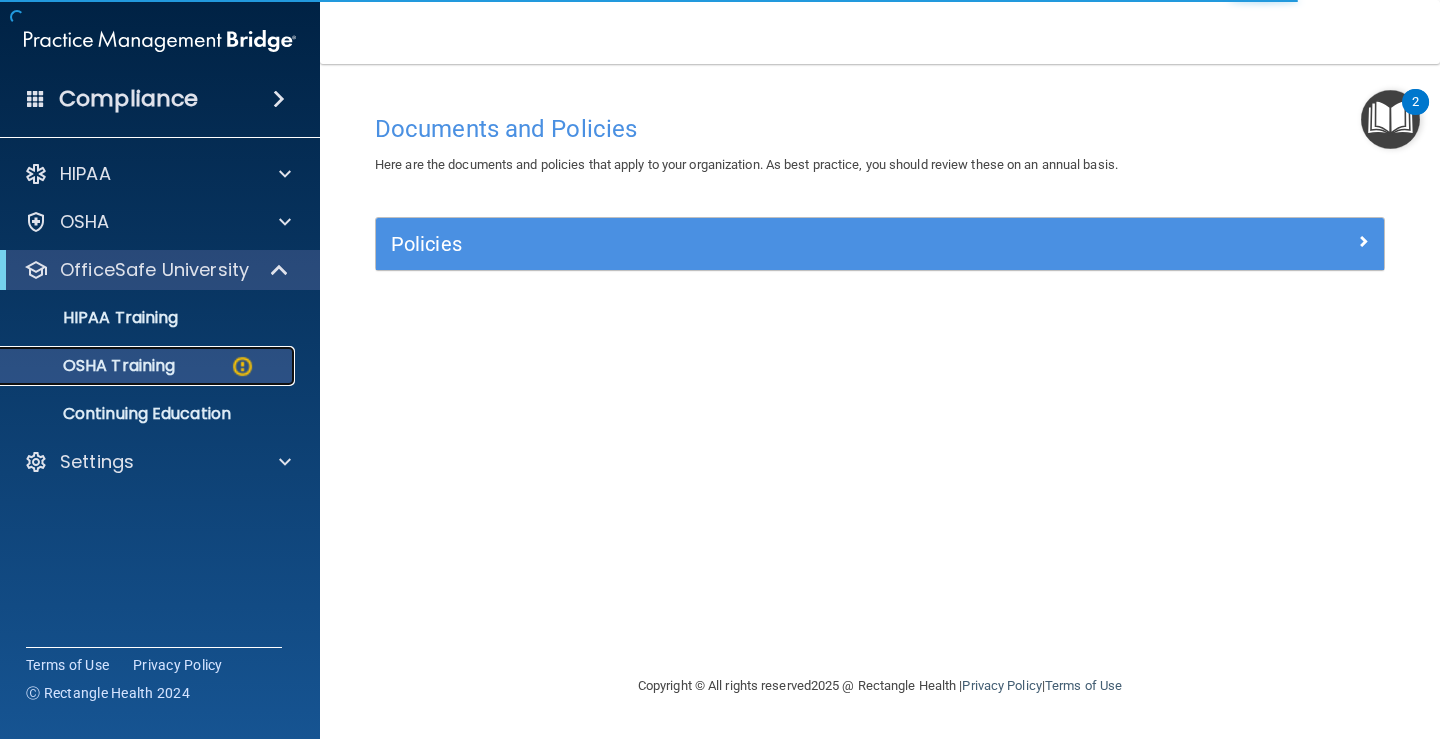 click on "OSHA Training" at bounding box center (94, 366) 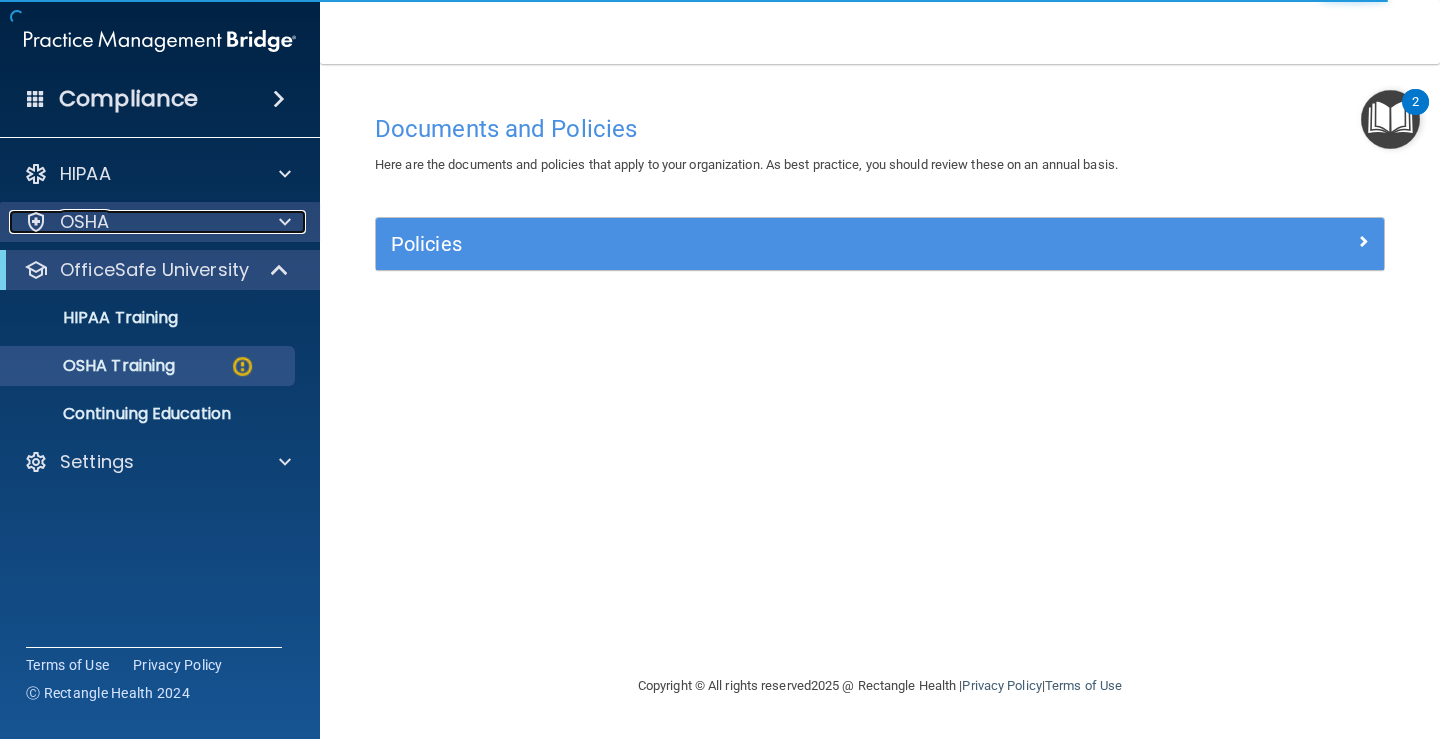 click at bounding box center [282, 222] 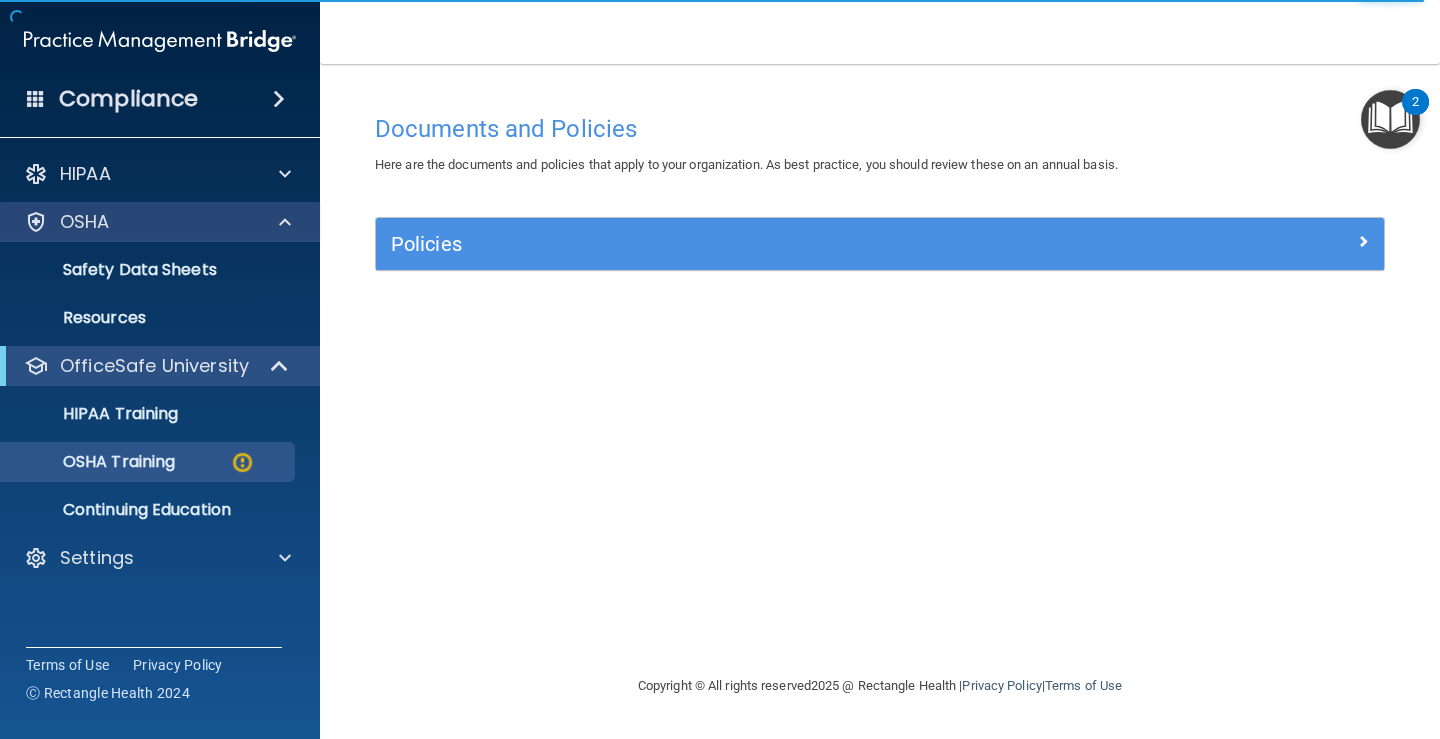click on "OSHA" at bounding box center [160, 222] 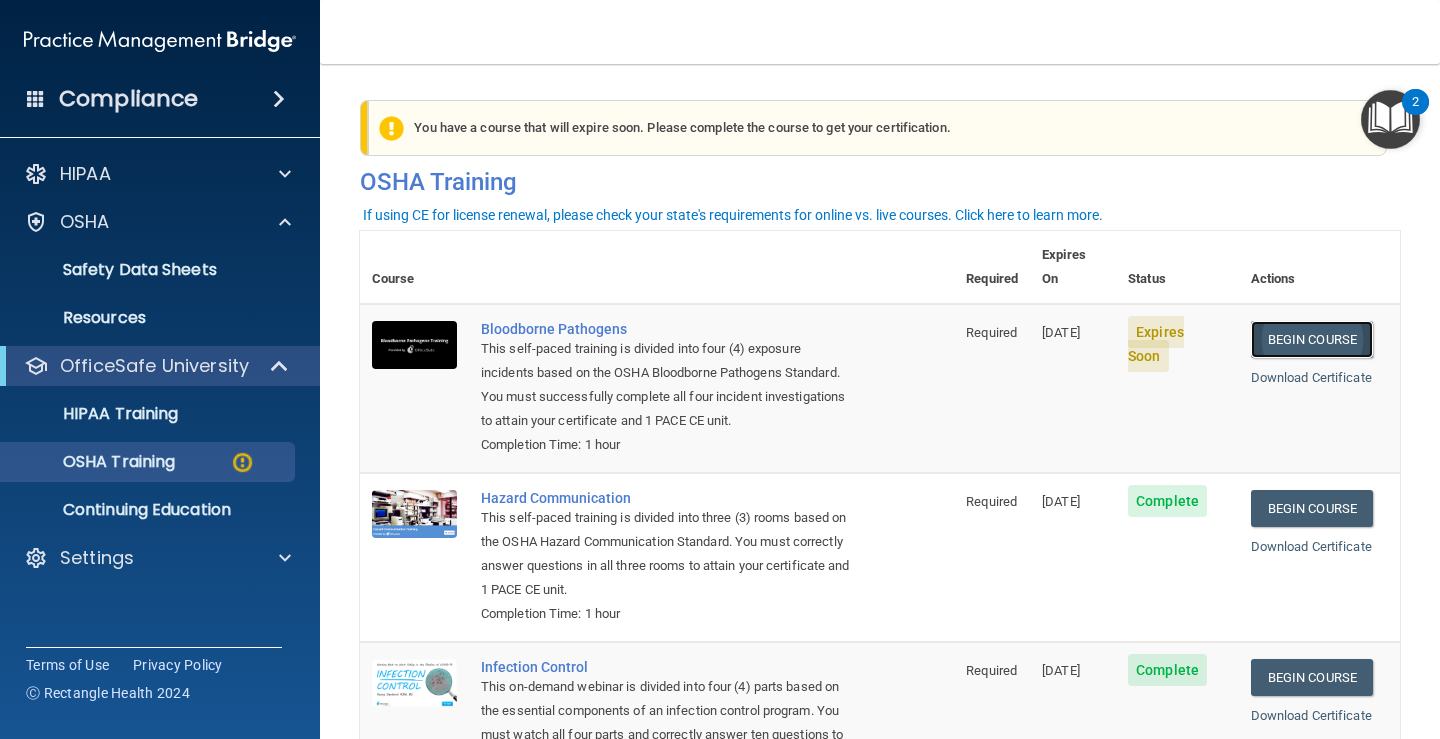 click on "Begin Course" at bounding box center [1312, 339] 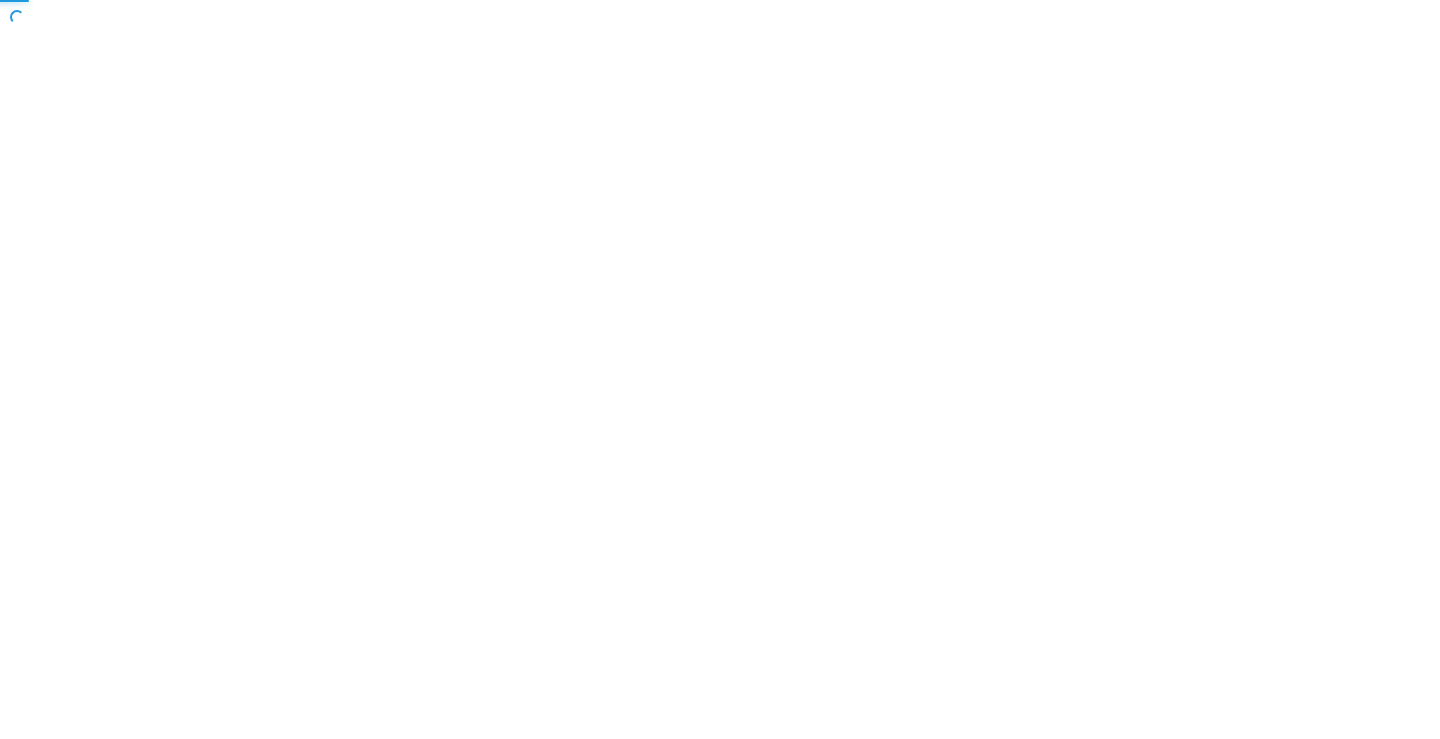 scroll, scrollTop: 0, scrollLeft: 0, axis: both 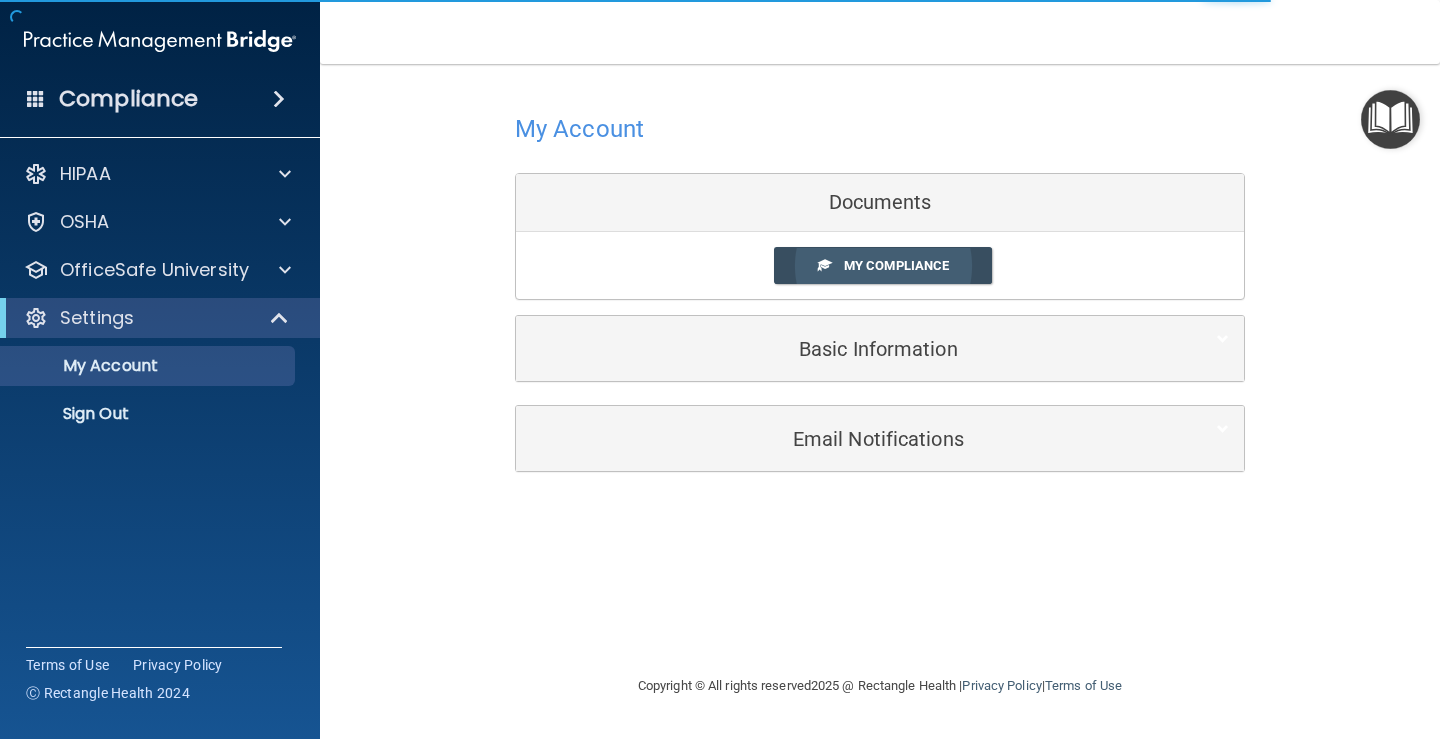 click on "My Compliance" at bounding box center (896, 265) 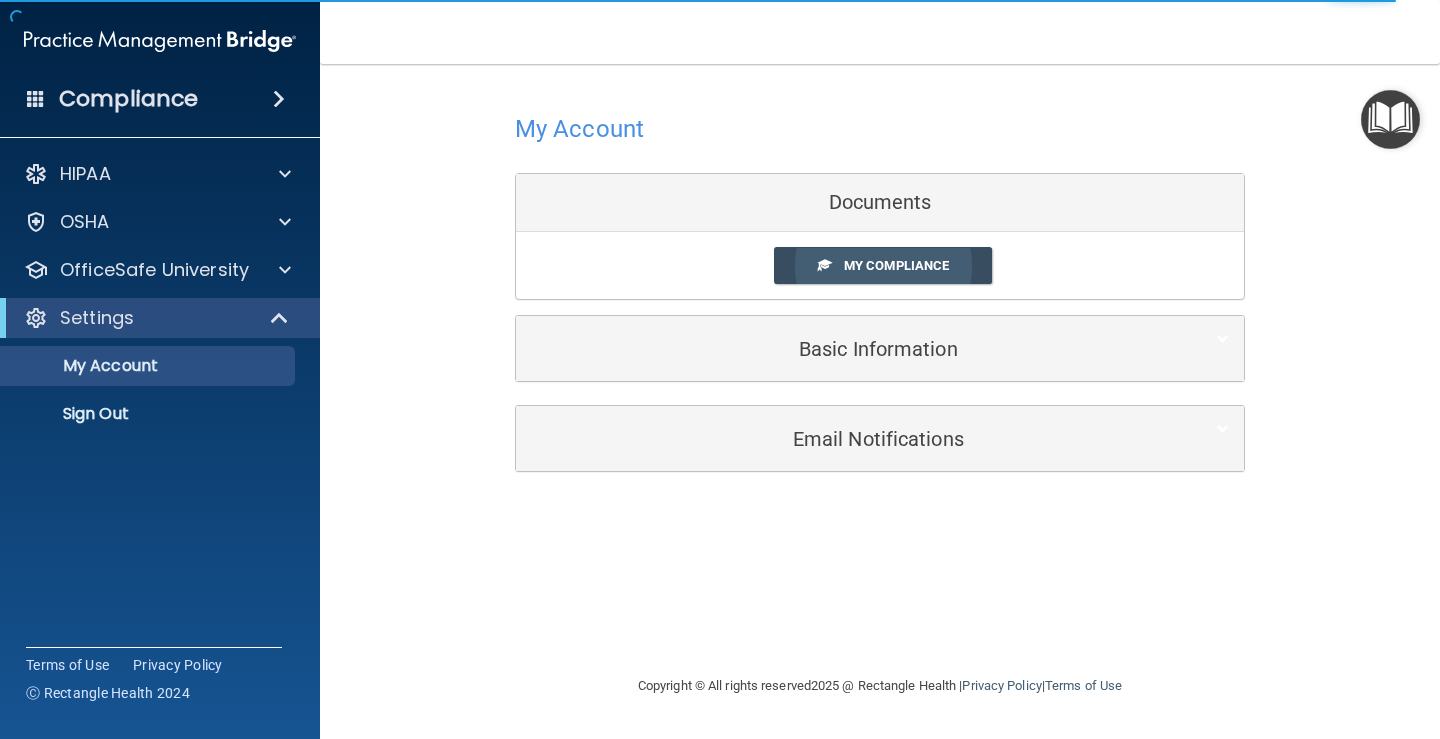 click on "My Compliance" at bounding box center [883, 265] 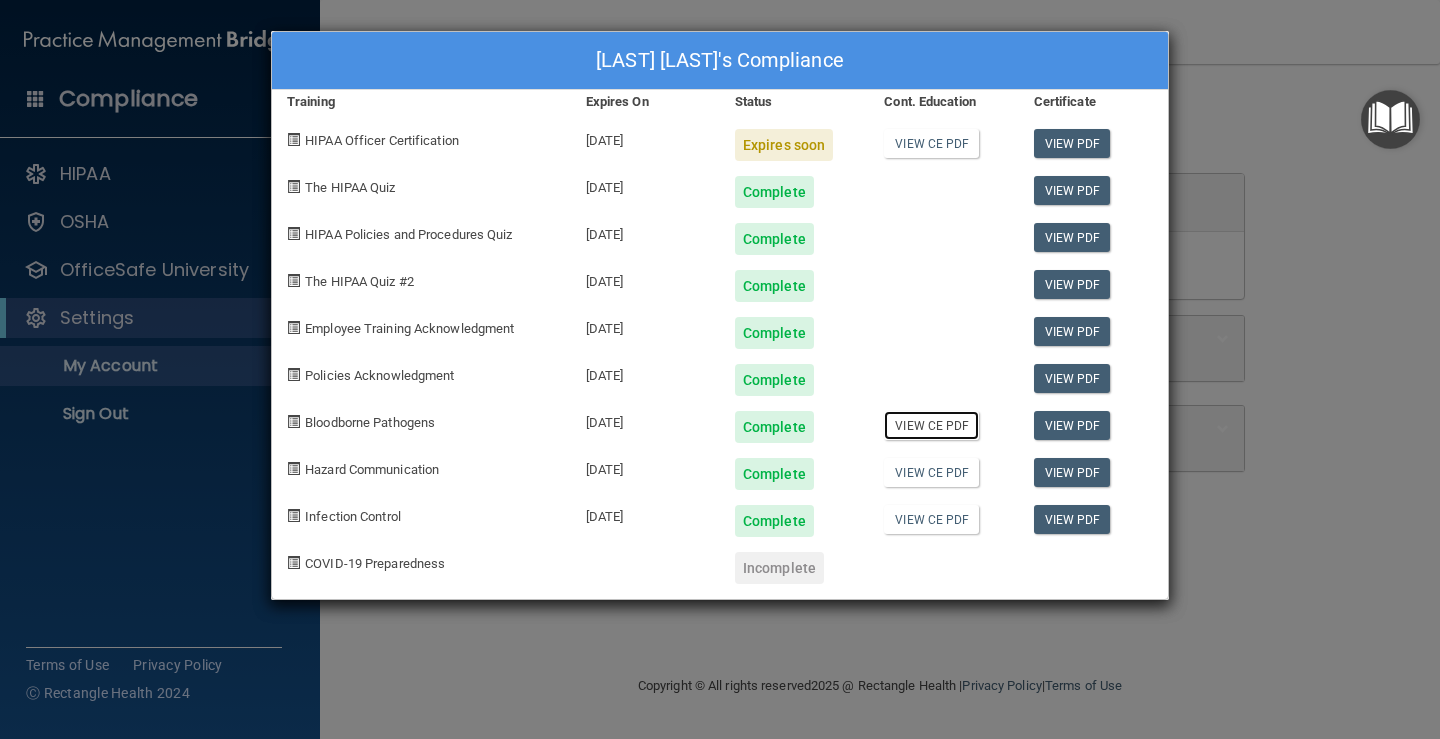click on "View CE PDF" at bounding box center (931, 425) 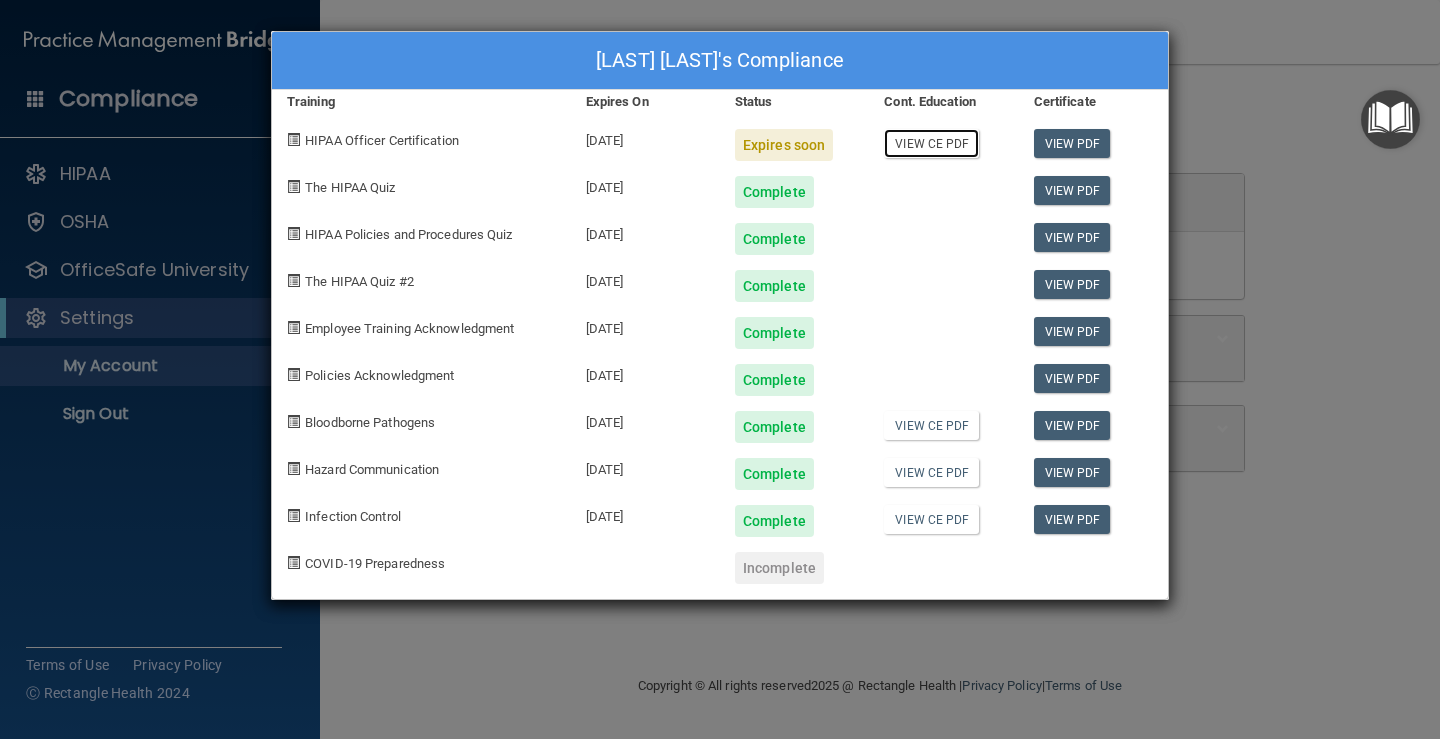 click on "View CE PDF" at bounding box center (931, 143) 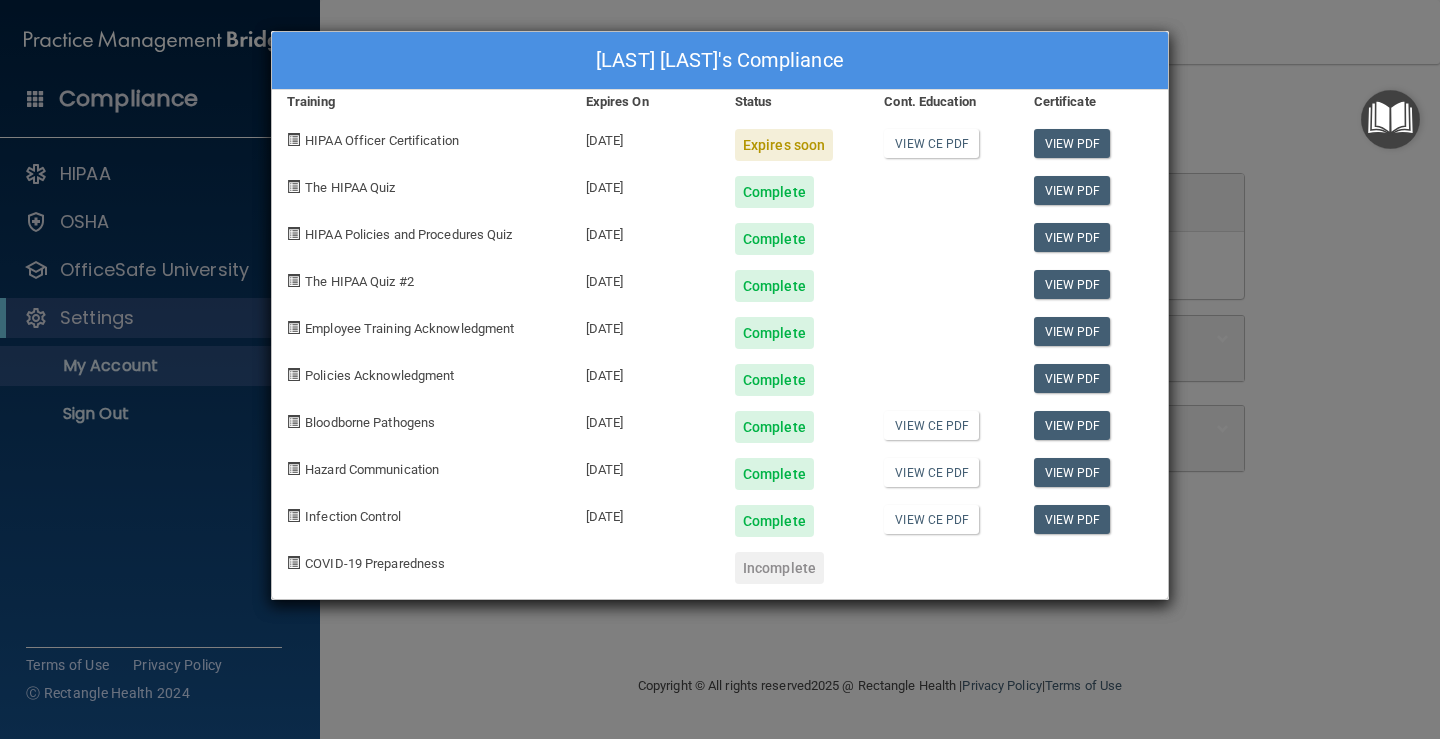 click on "Delana Blevins's Compliance      Training   Expires On   Status   Cont. Education   Certificate         HIPAA Officer Certification      08/06/2025       Expires soon        View CE PDF       View PDF         The HIPAA Quiz      08/01/2026       Complete              View PDF         HIPAA Policies and Procedures Quiz      08/01/2026       Complete              View PDF         The HIPAA Quiz #2      08/01/2026       Complete              View PDF         Employee Training Acknowledgment      08/01/2026       Complete              View PDF         Policies Acknowledgment      08/01/2026       Complete              View PDF         Bloodborne Pathogens      08/01/2026       Complete        View CE PDF       View PDF         Hazard Communication      09/11/2025       Complete        View CE PDF       View PDF         Infection Control      08/01/2026       Complete        View CE PDF       View PDF         COVID-19 Preparedness             Incomplete" at bounding box center (720, 369) 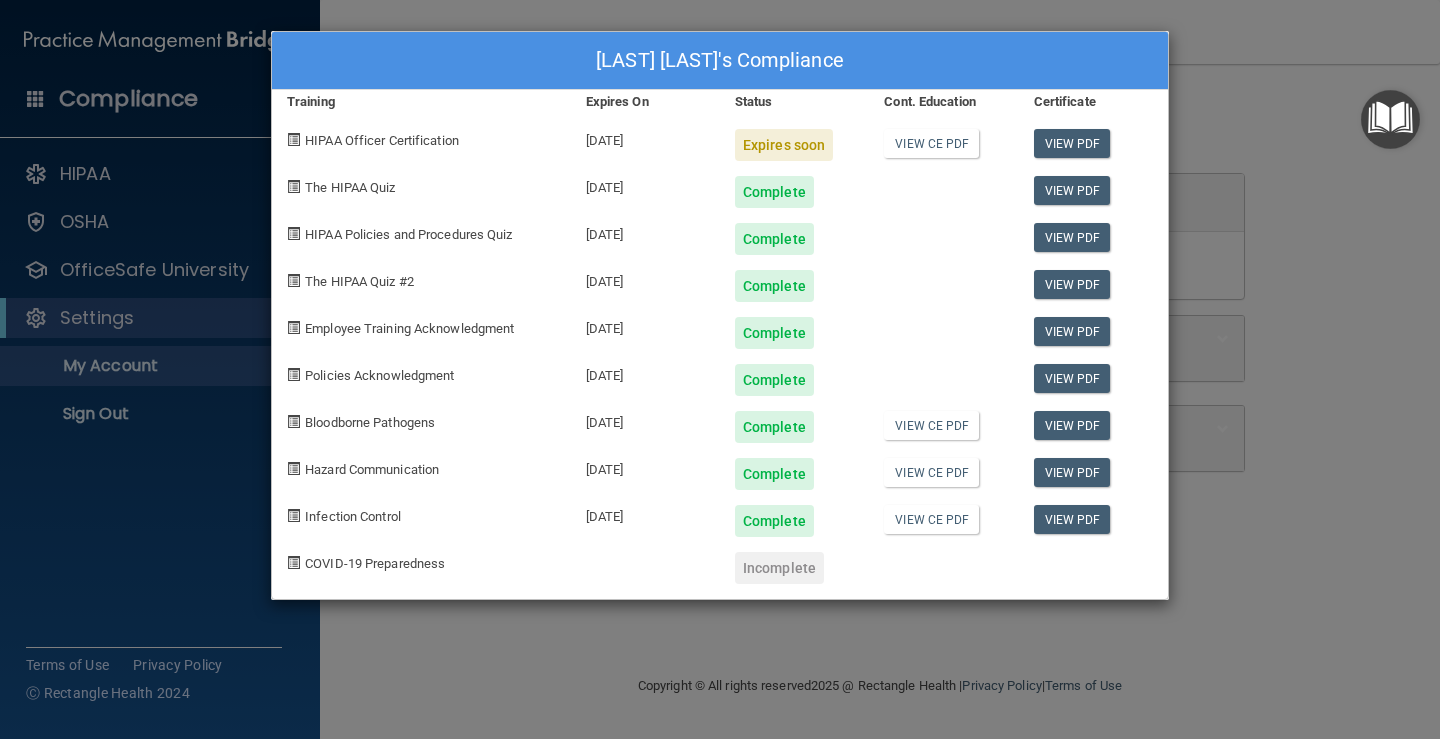 click on "Delana Blevins's Compliance      Training   Expires On   Status   Cont. Education   Certificate         HIPAA Officer Certification      08/06/2025       Expires soon        View CE PDF       View PDF         The HIPAA Quiz      08/01/2026       Complete              View PDF         HIPAA Policies and Procedures Quiz      08/01/2026       Complete              View PDF         The HIPAA Quiz #2      08/01/2026       Complete              View PDF         Employee Training Acknowledgment      08/01/2026       Complete              View PDF         Policies Acknowledgment      08/01/2026       Complete              View PDF         Bloodborne Pathogens      08/01/2026       Complete        View CE PDF       View PDF         Hazard Communication      09/11/2025       Complete        View CE PDF       View PDF         Infection Control      08/01/2026       Complete        View CE PDF       View PDF         COVID-19 Preparedness             Incomplete" at bounding box center (720, 369) 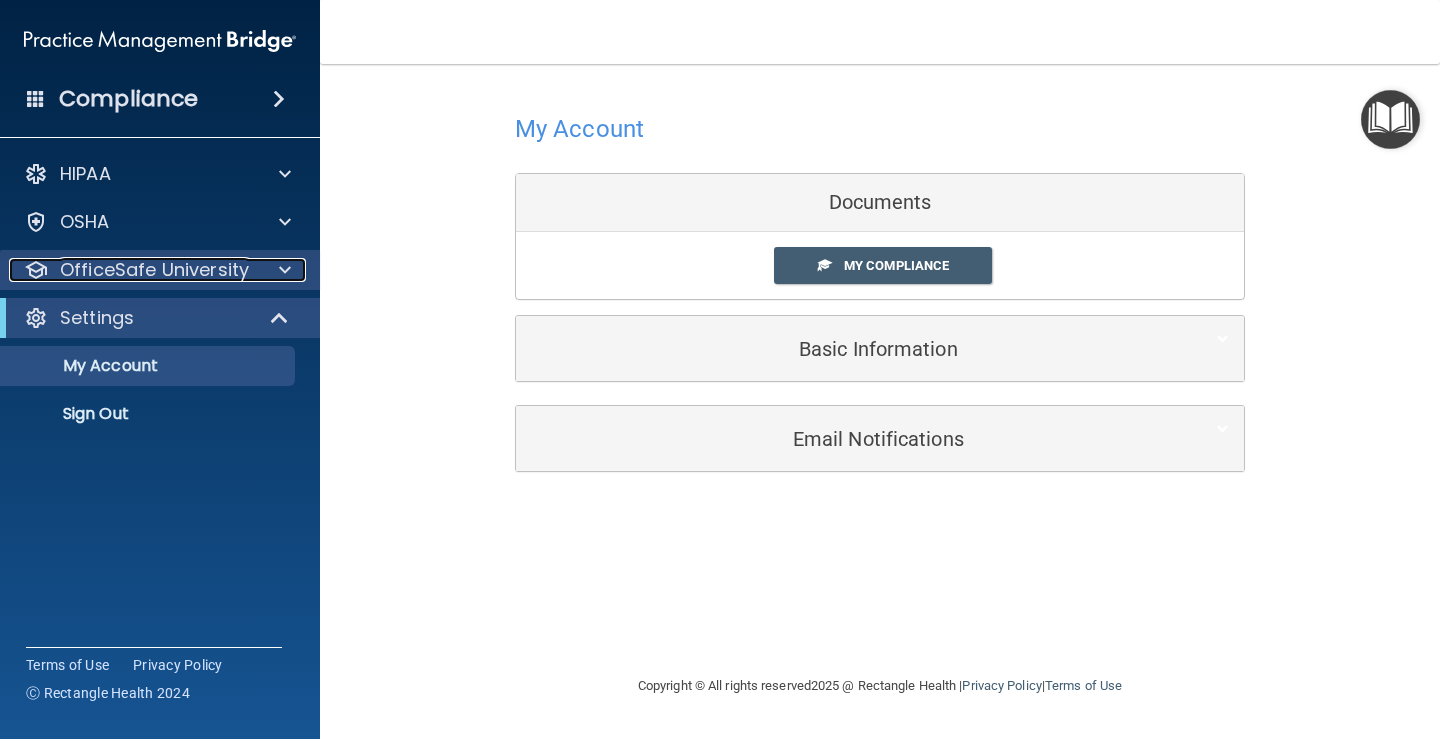click on "OfficeSafe University" at bounding box center (154, 270) 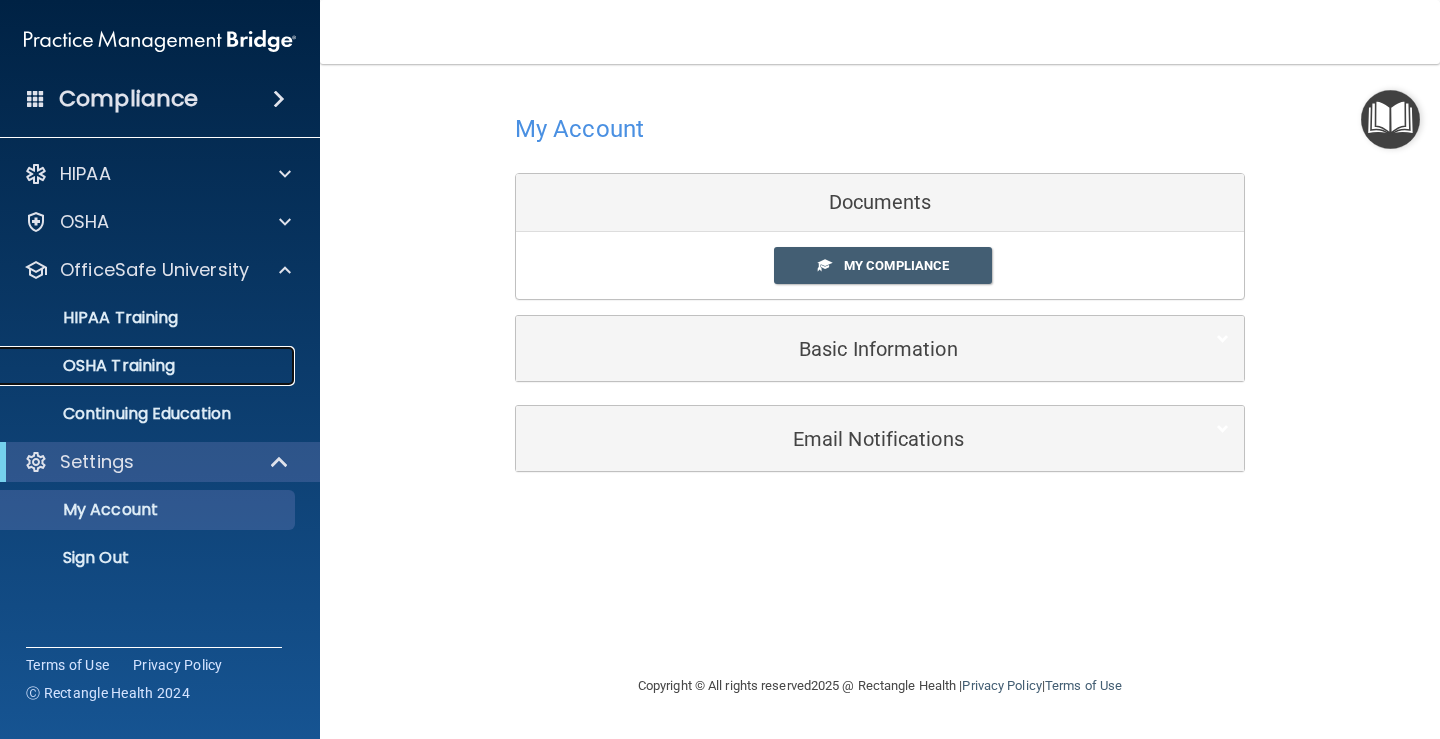 click on "OSHA Training" at bounding box center [149, 366] 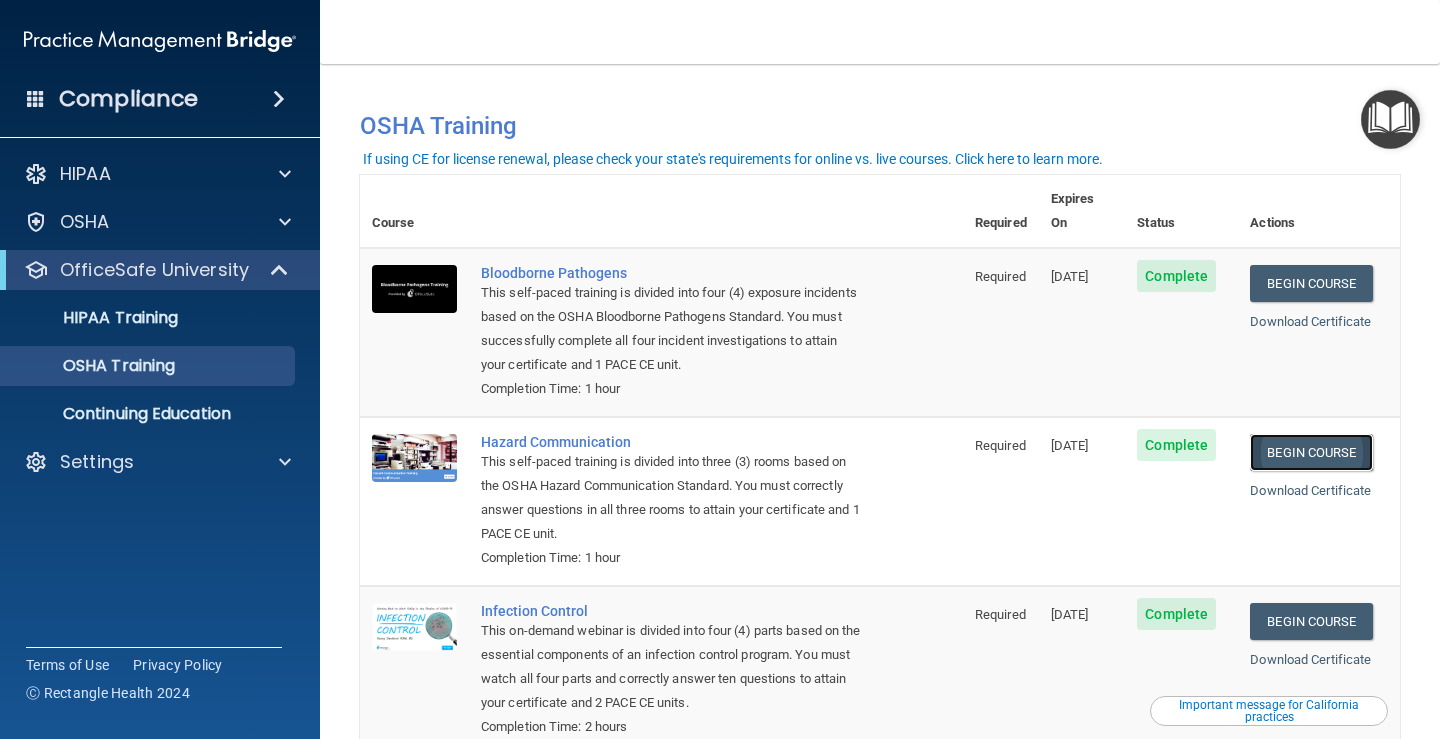 click on "Begin Course" at bounding box center [1311, 452] 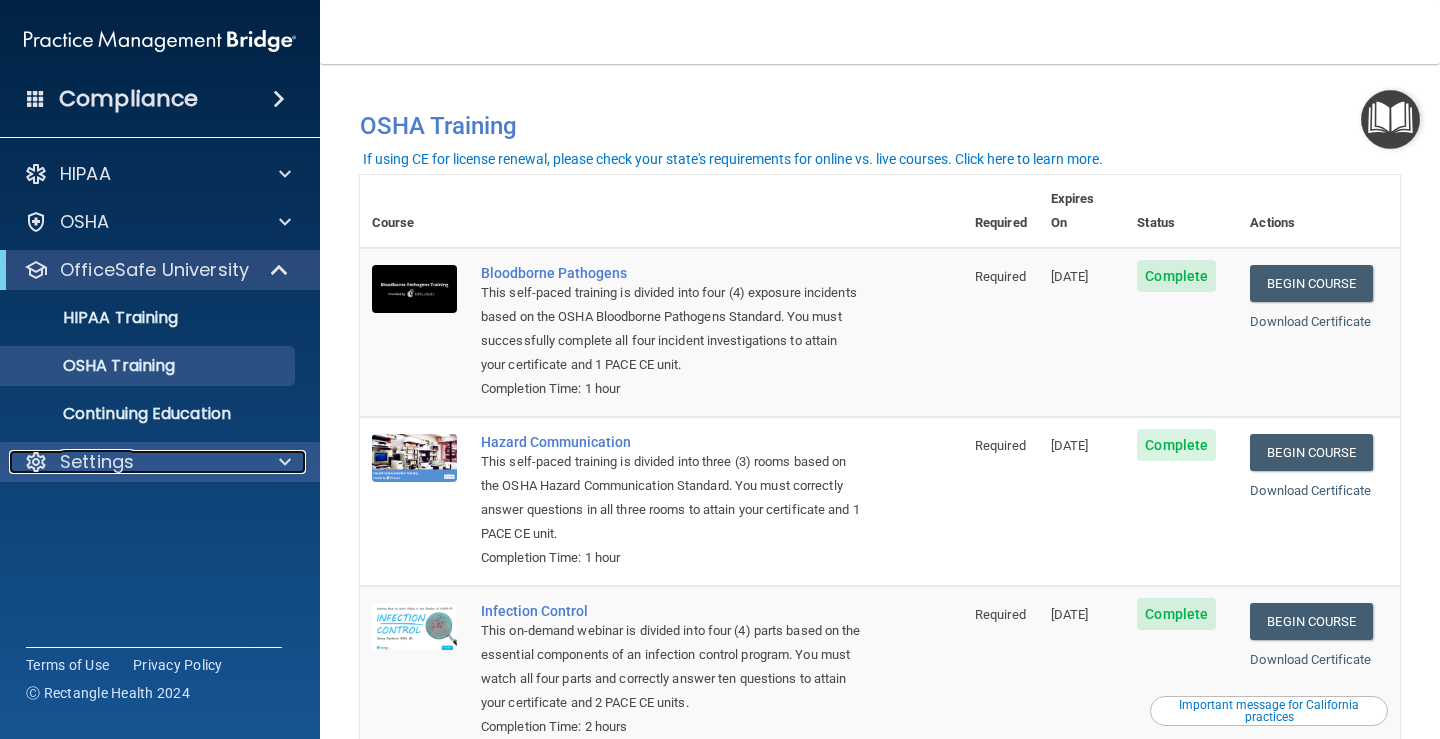 click on "Settings" at bounding box center (133, 462) 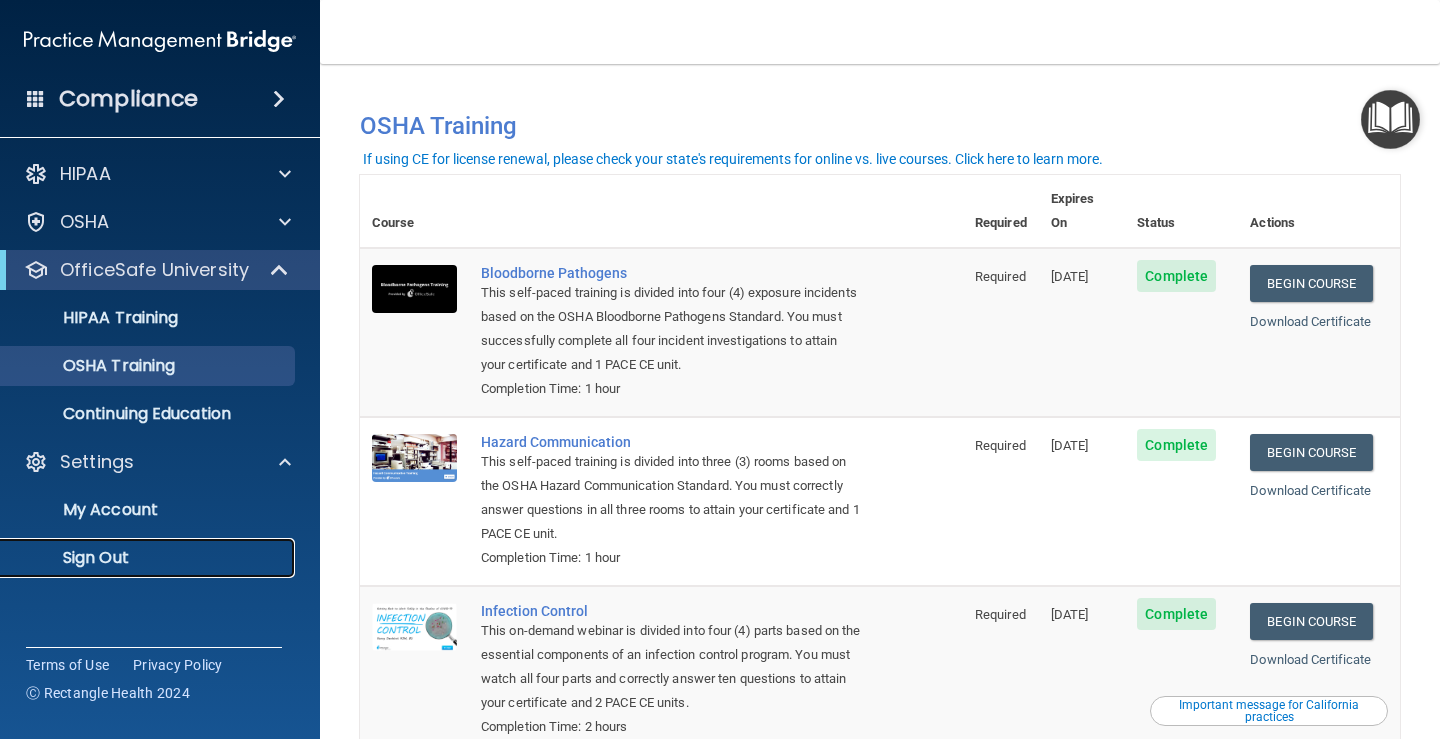 click on "Sign Out" at bounding box center [149, 558] 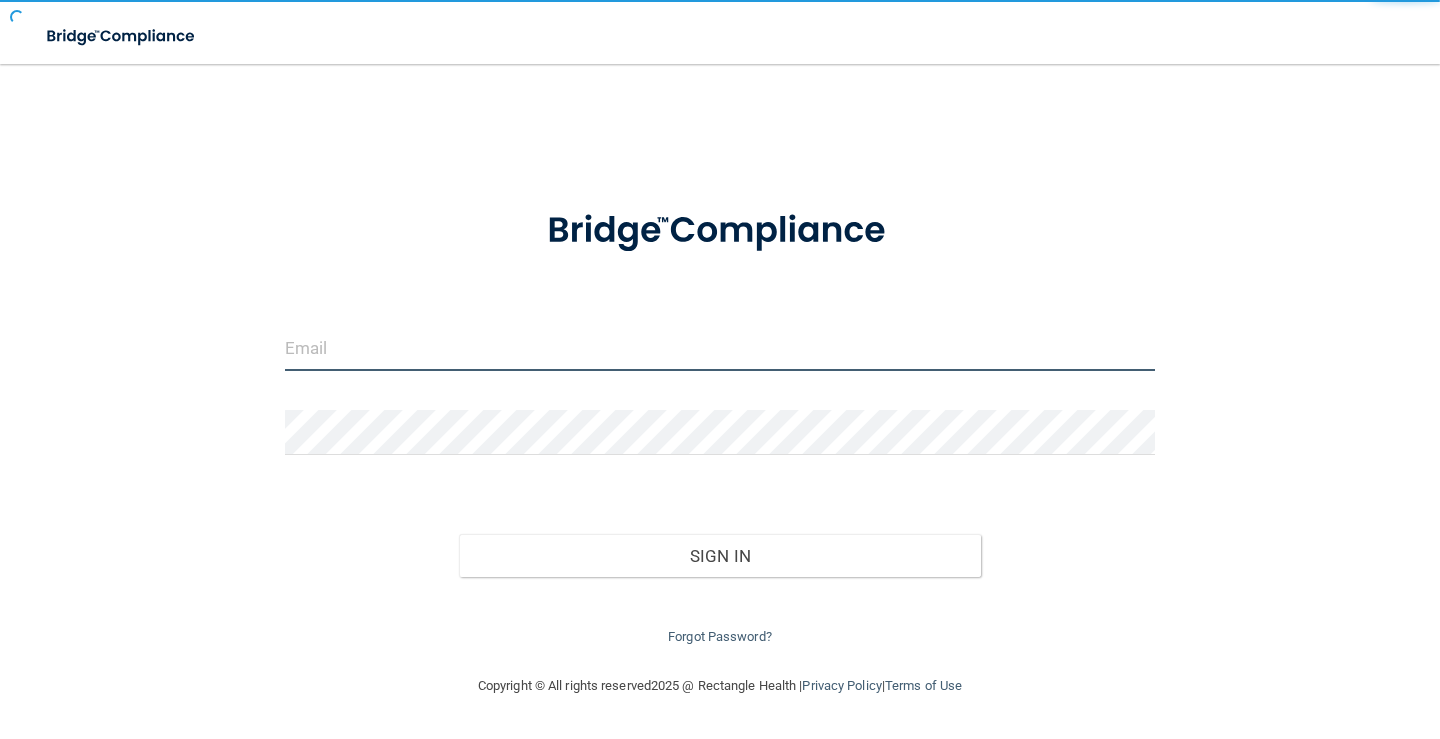 type on "bkitchensvim@gmail.com" 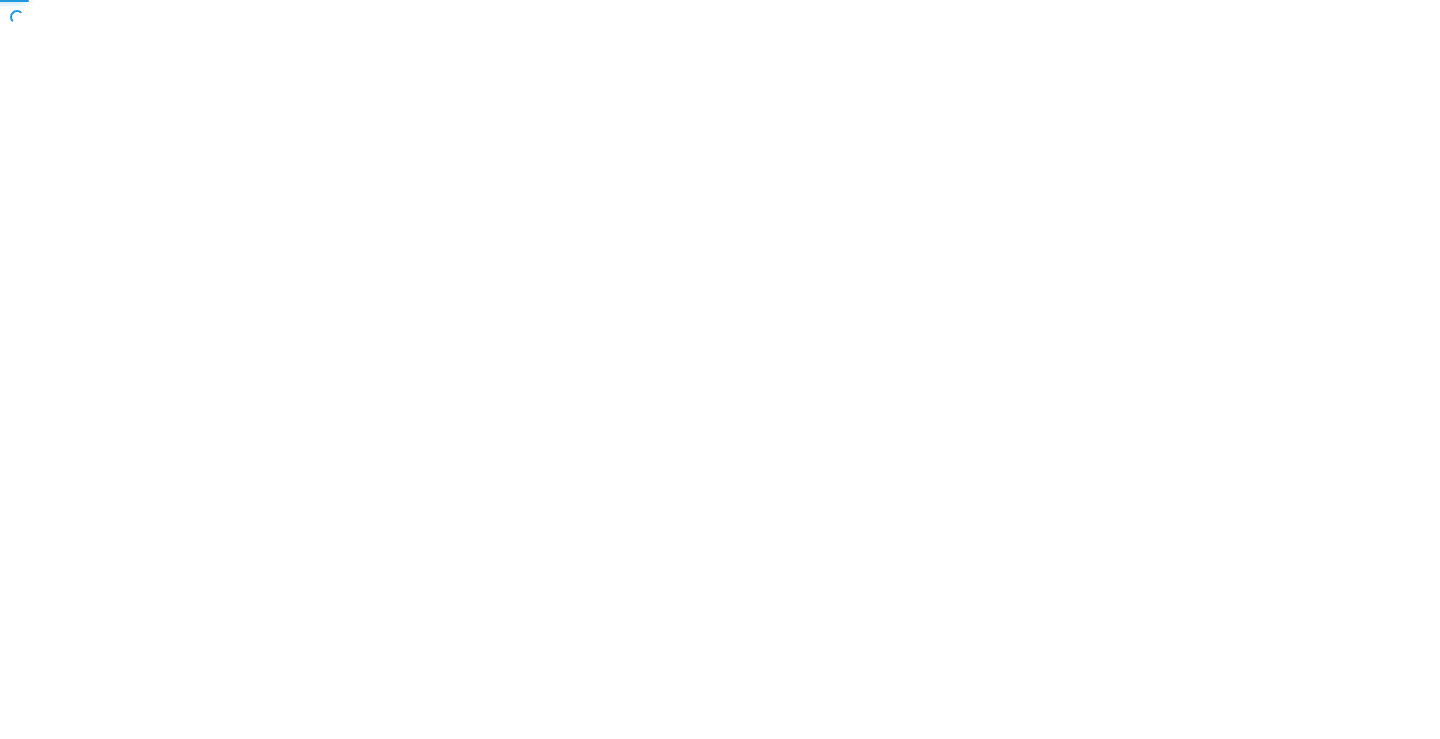 scroll, scrollTop: 0, scrollLeft: 0, axis: both 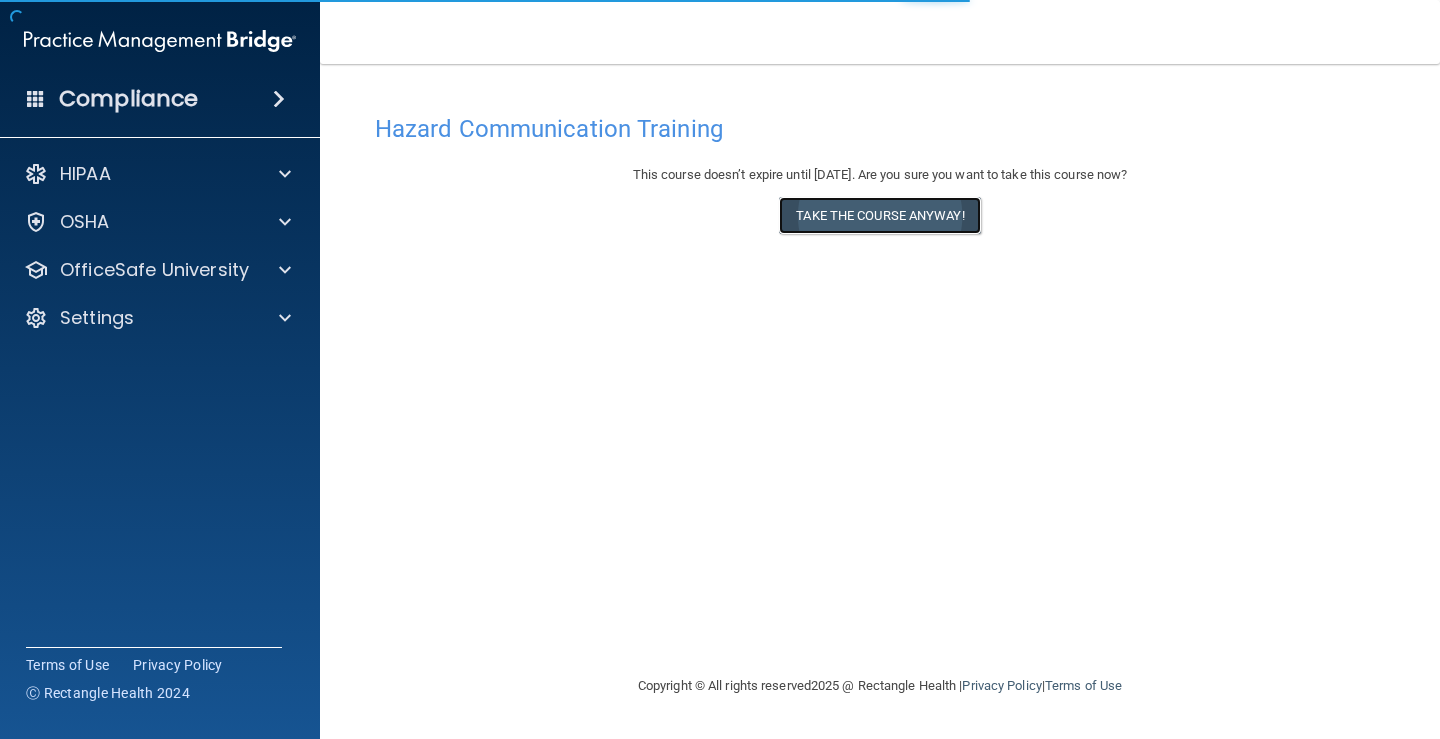 click on "Take the course anyway!" at bounding box center [879, 215] 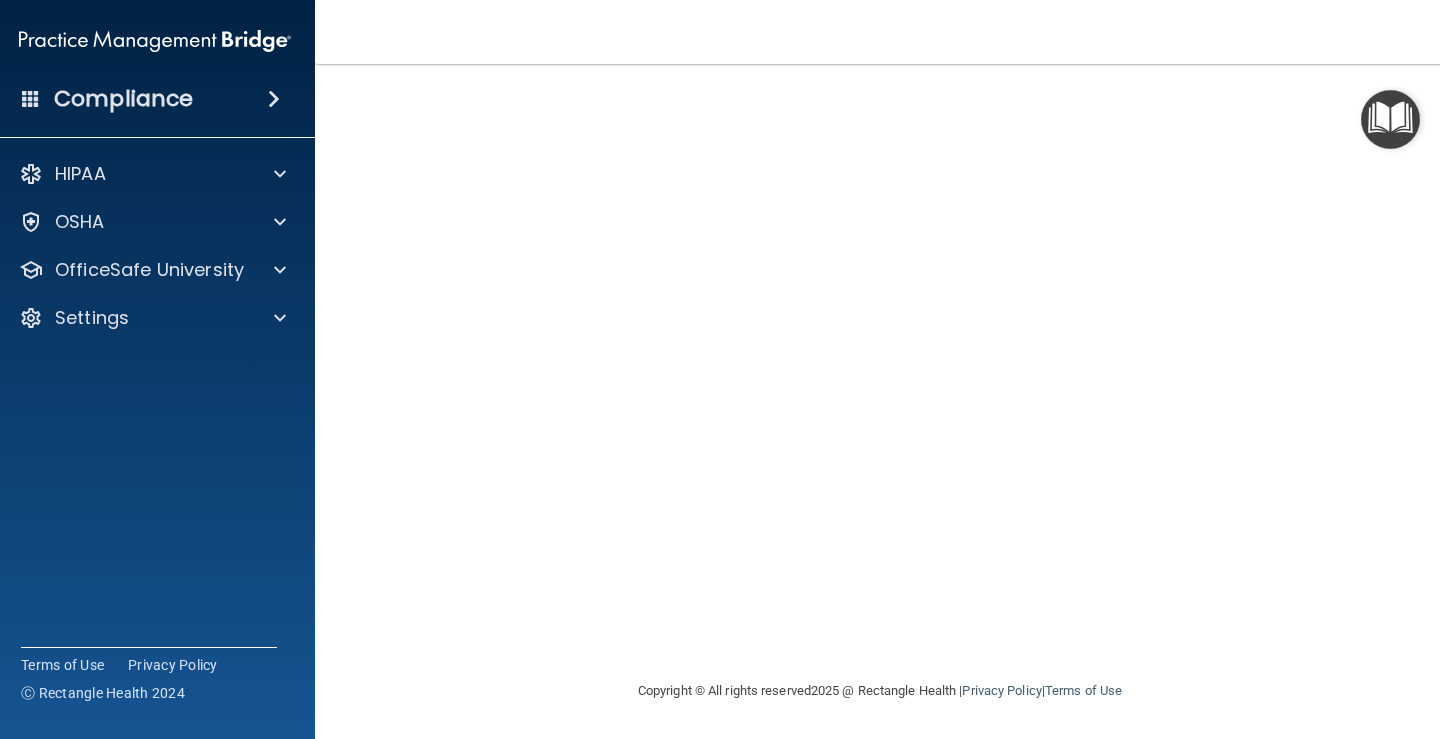 scroll, scrollTop: 13, scrollLeft: 0, axis: vertical 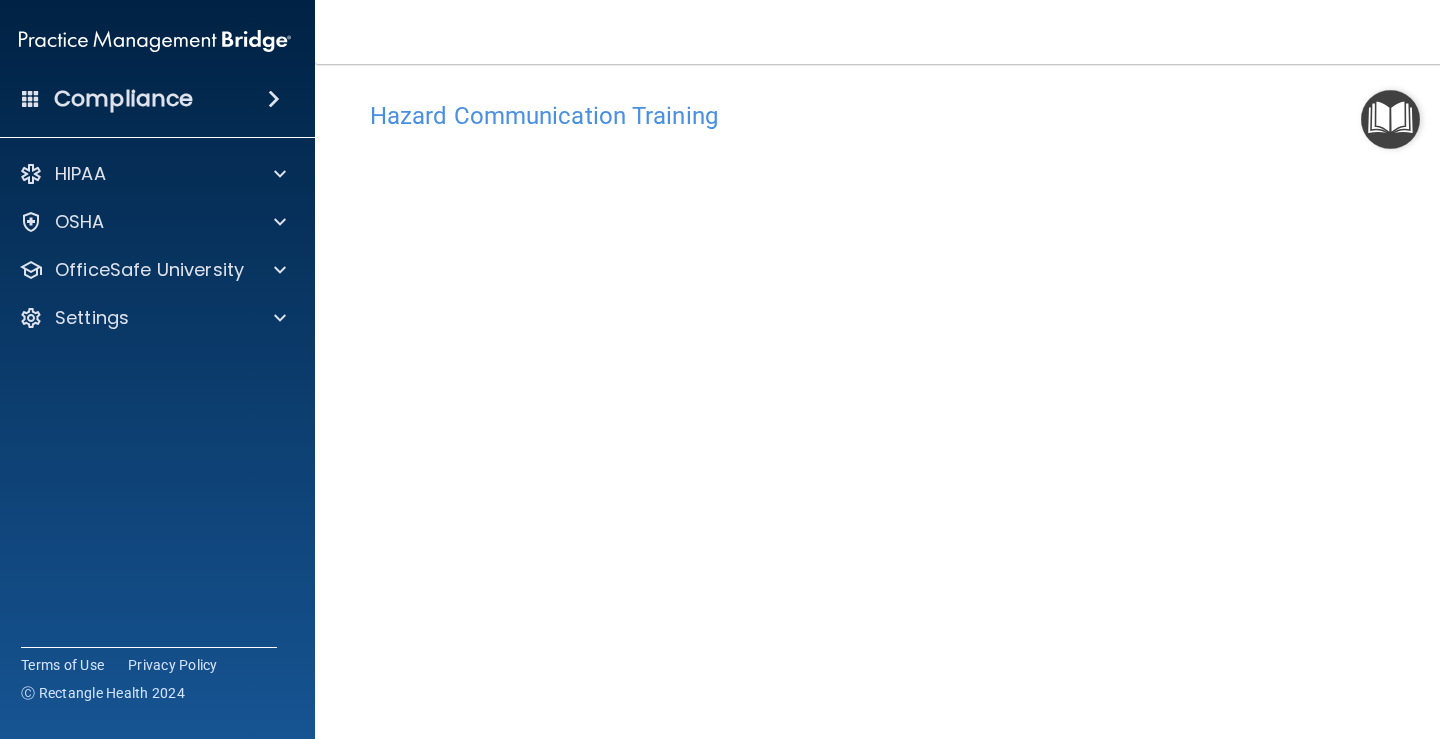 click on "Hazard Communication Training         This course doesn’t expire until 09/11/2025. Are you sure you want to take this course now?   Take the course anyway!            Copyright © All rights reserved  2025 @ Rectangle Health |  Privacy Policy  |  Terms of Use" at bounding box center [880, 401] 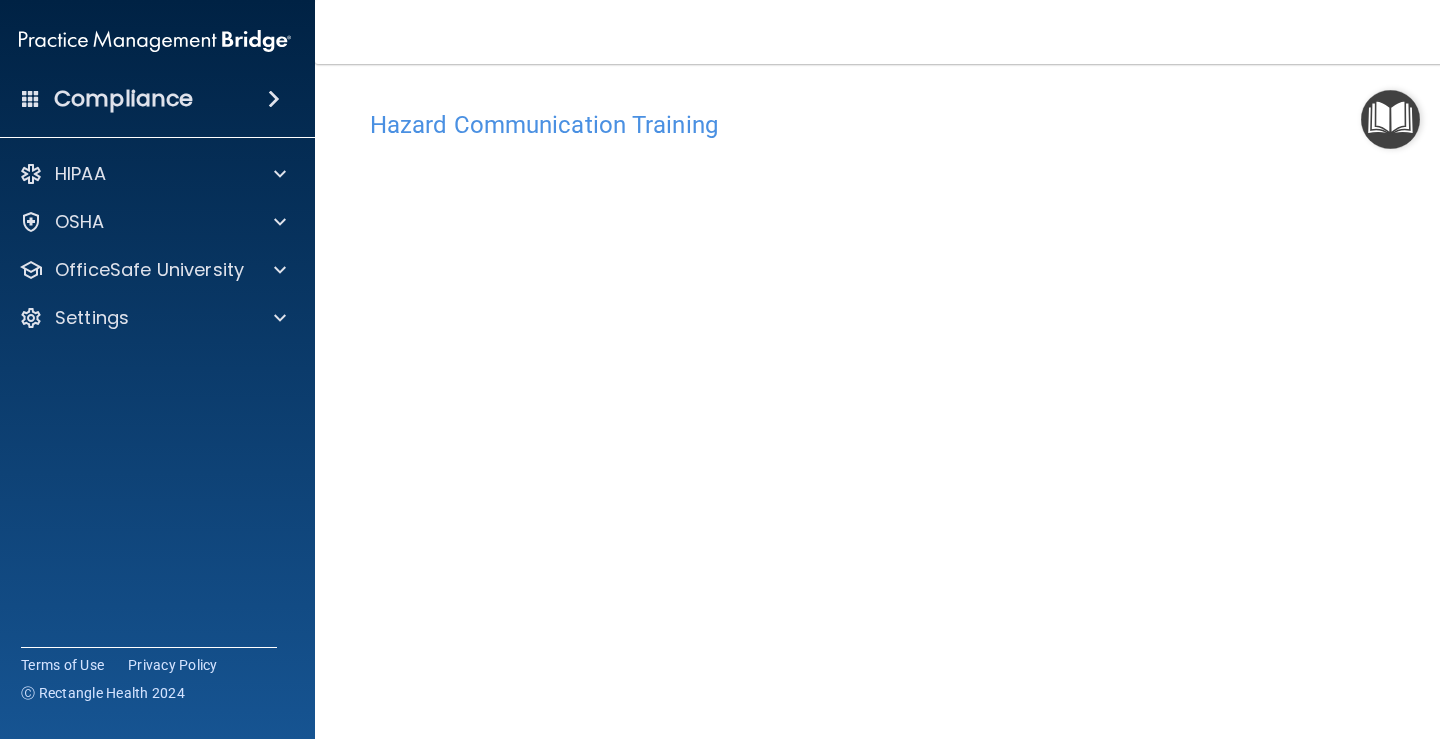 scroll, scrollTop: 0, scrollLeft: 0, axis: both 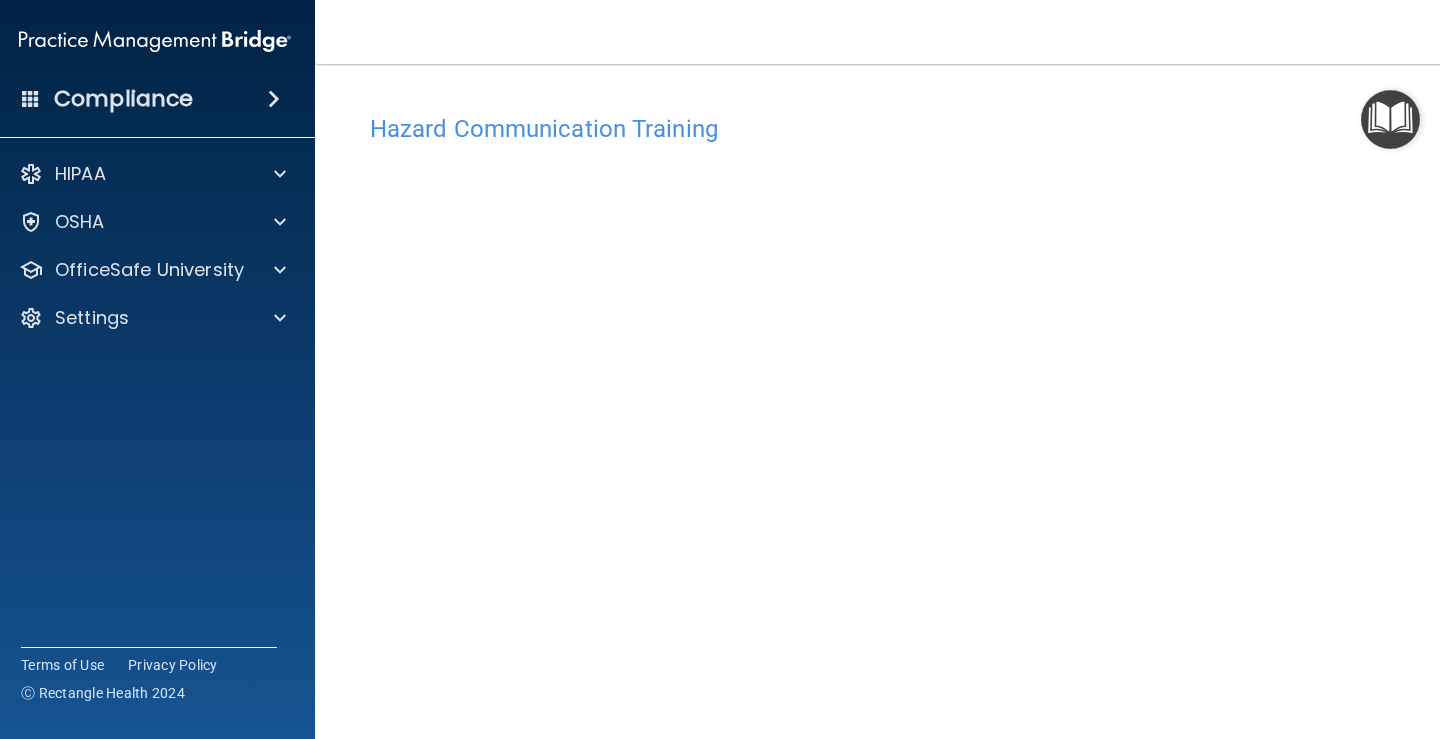 click at bounding box center (1390, 119) 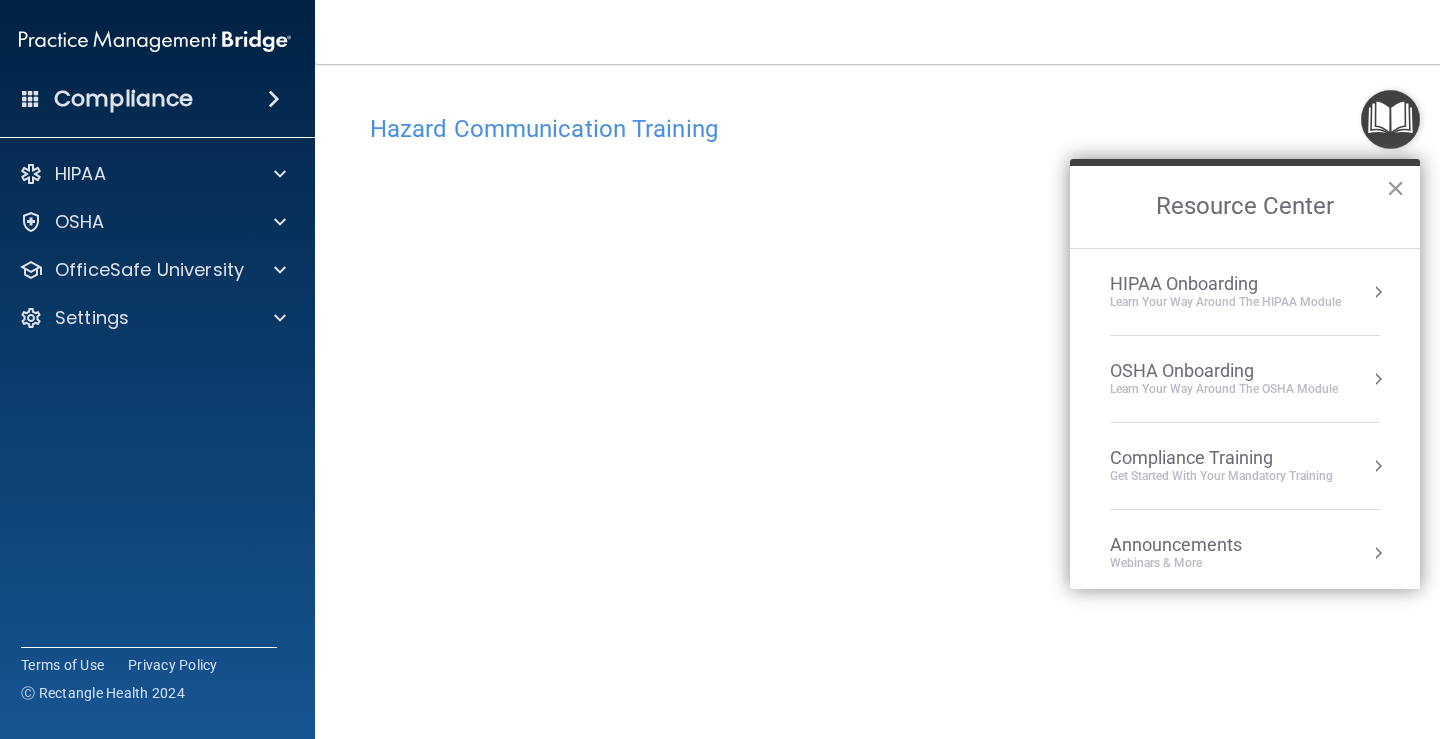 click on "×" at bounding box center [1395, 188] 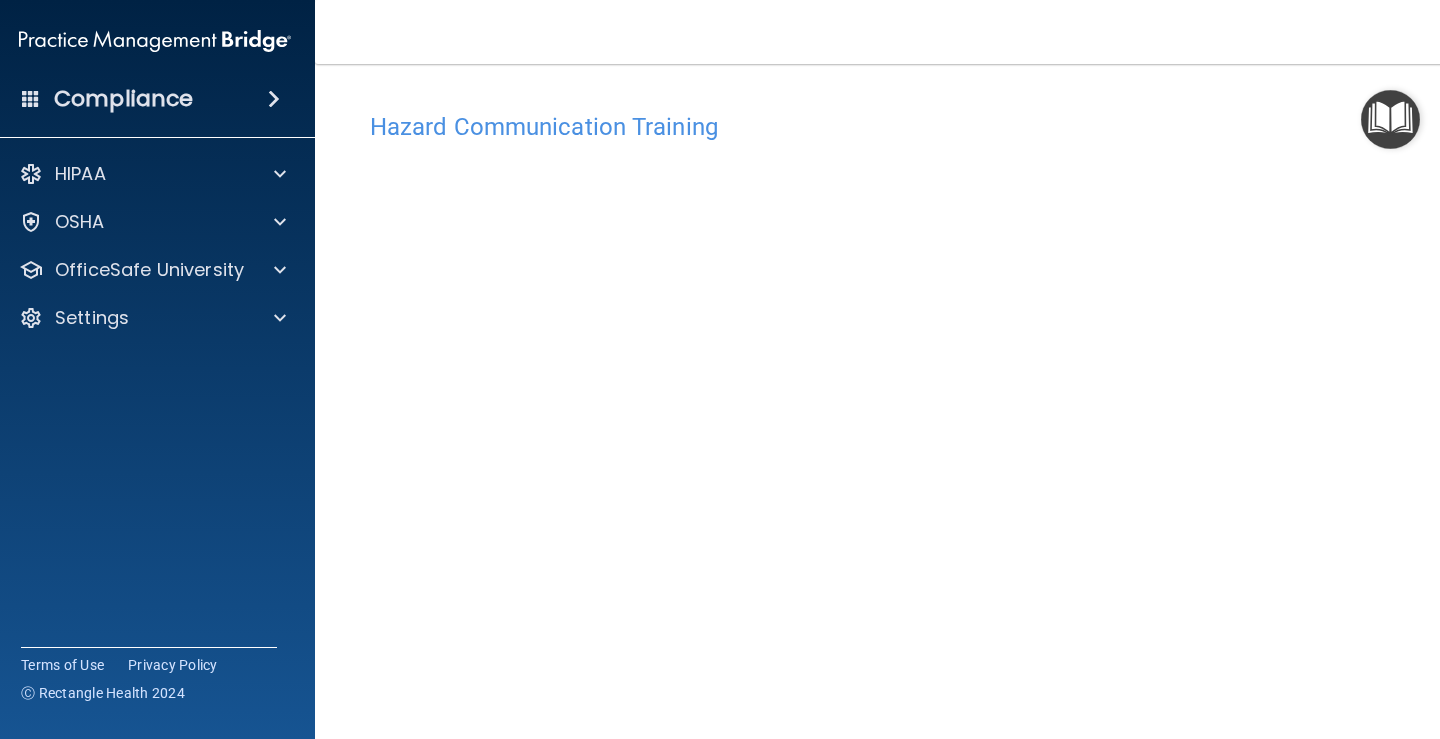 scroll, scrollTop: 0, scrollLeft: 0, axis: both 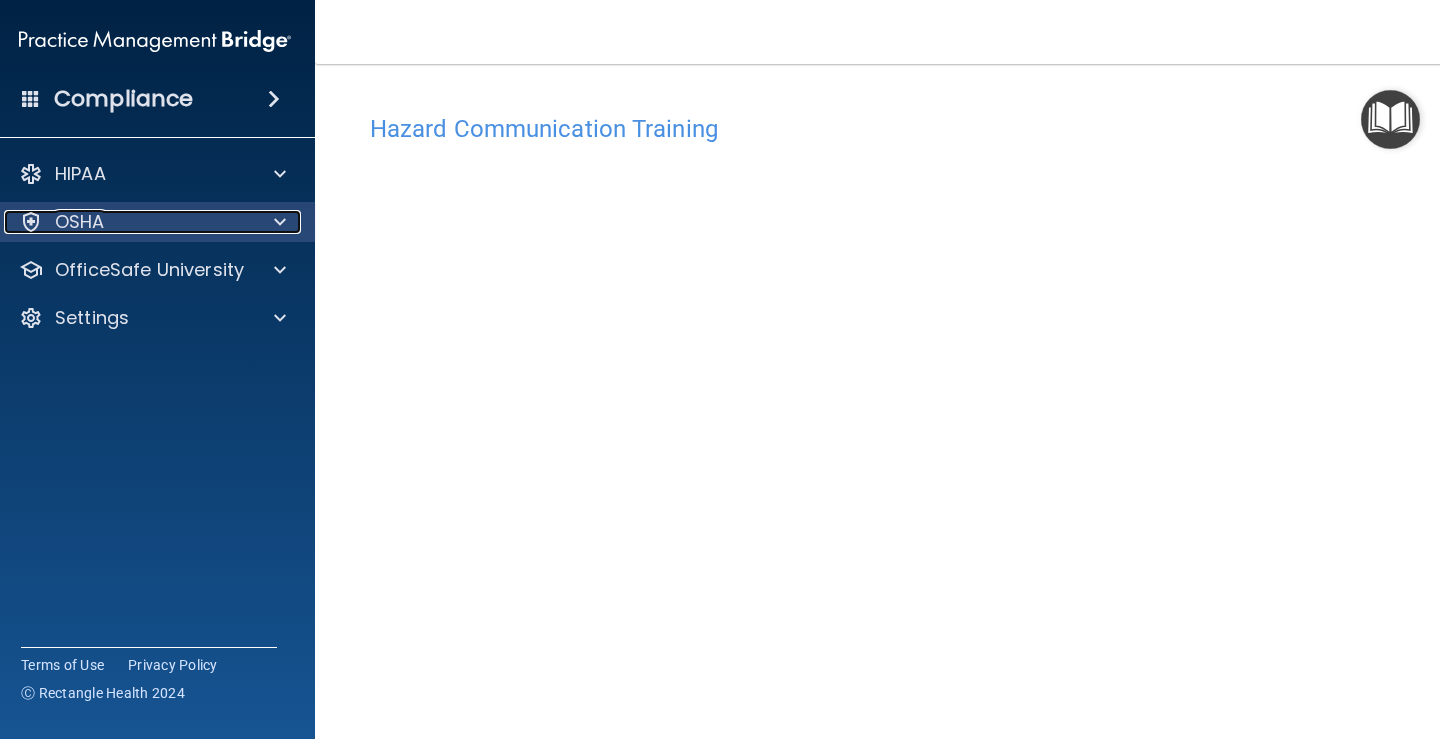 click at bounding box center [280, 222] 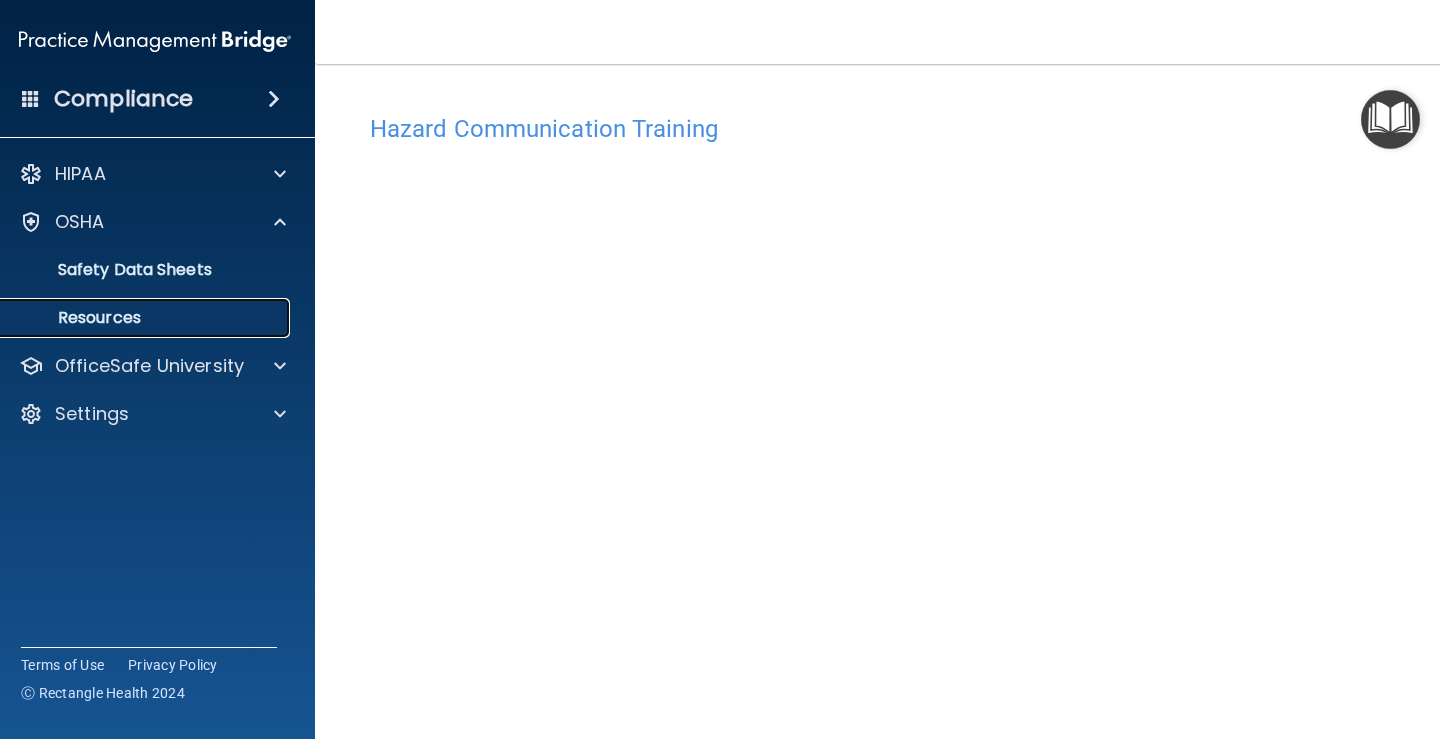 click on "Resources" at bounding box center [144, 318] 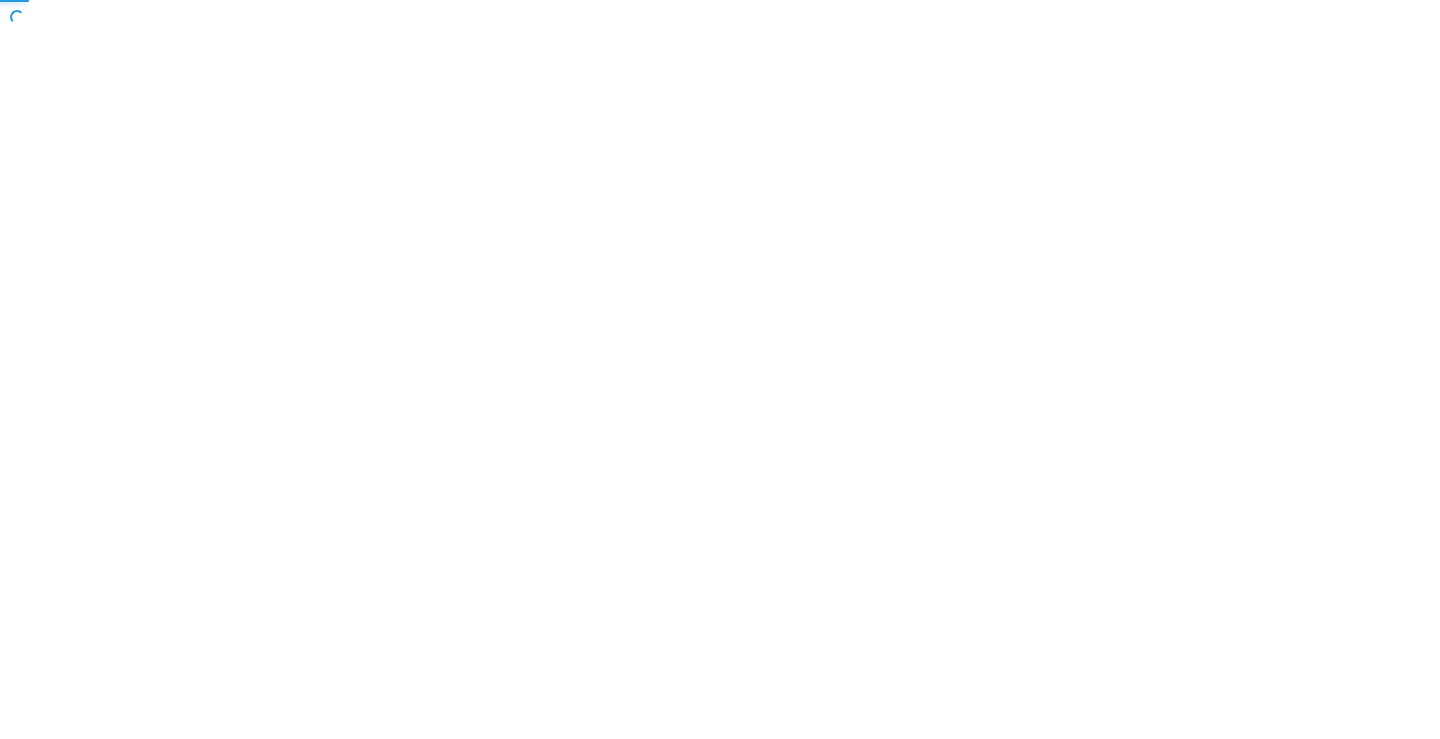 scroll, scrollTop: 0, scrollLeft: 0, axis: both 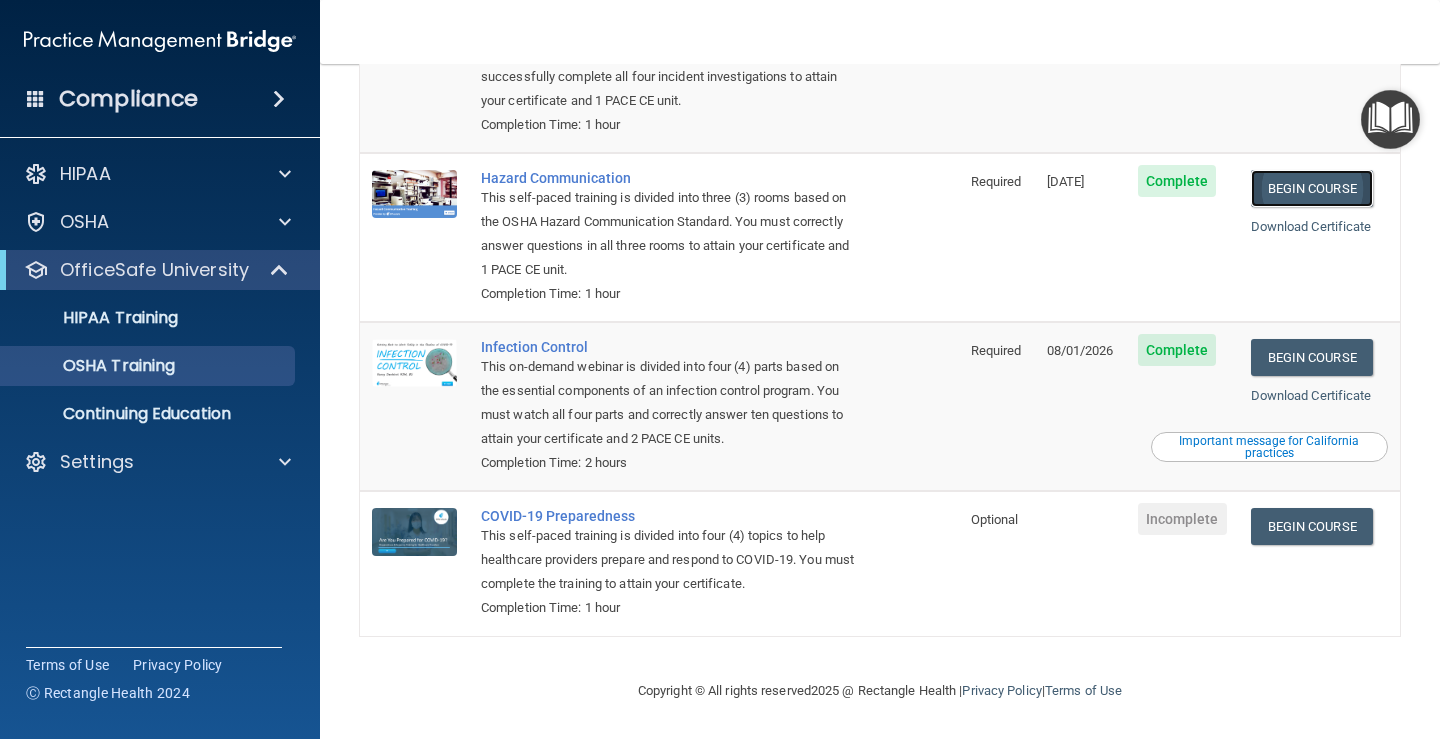 click on "Begin Course" at bounding box center [1312, 188] 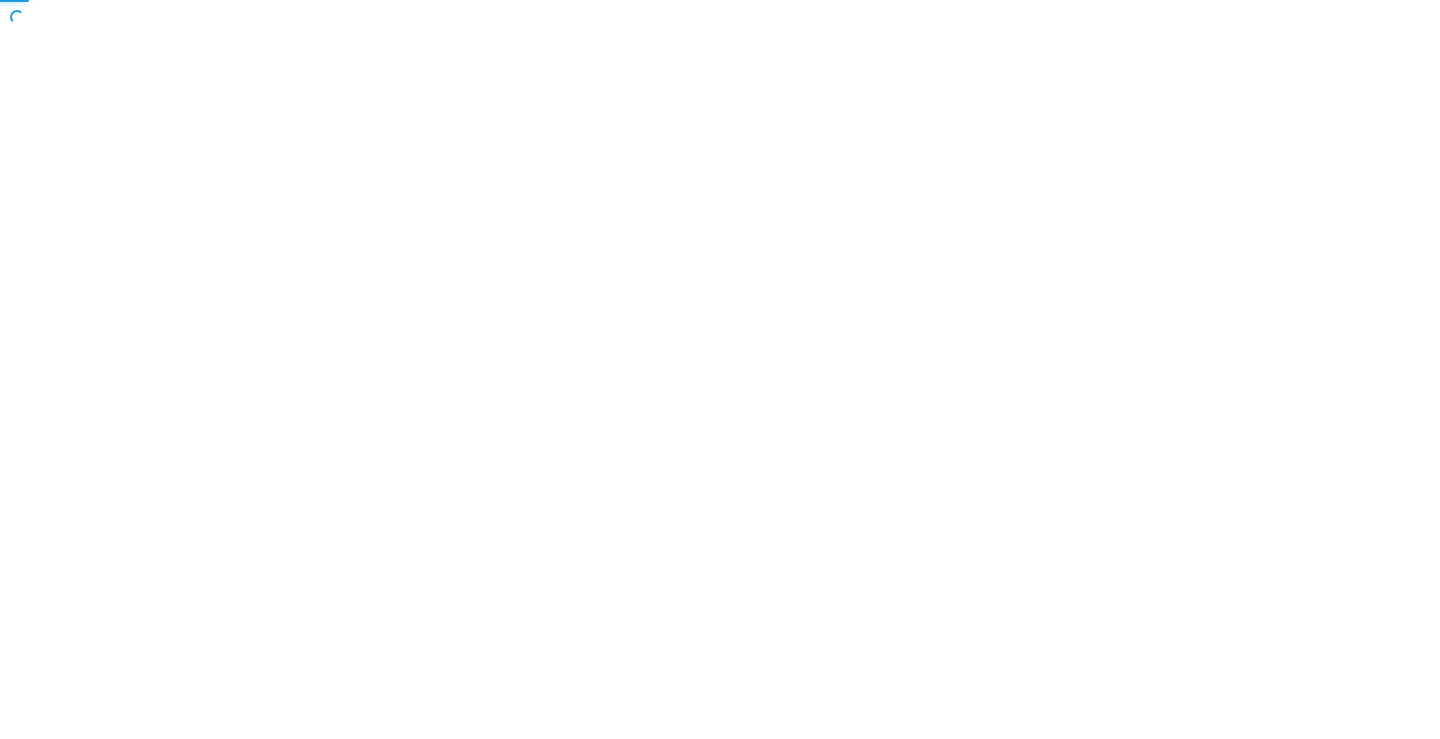 scroll, scrollTop: 0, scrollLeft: 0, axis: both 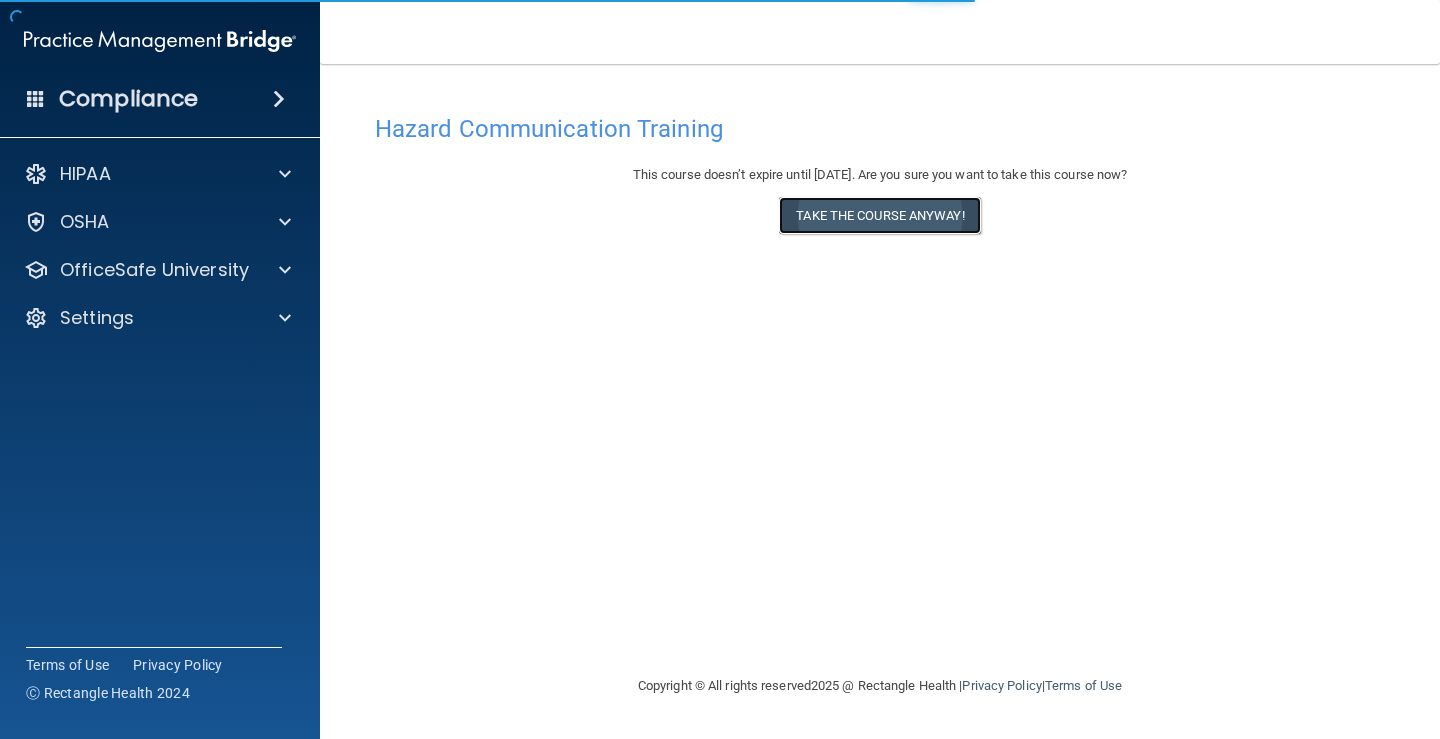 click on "Take the course anyway!" at bounding box center [879, 215] 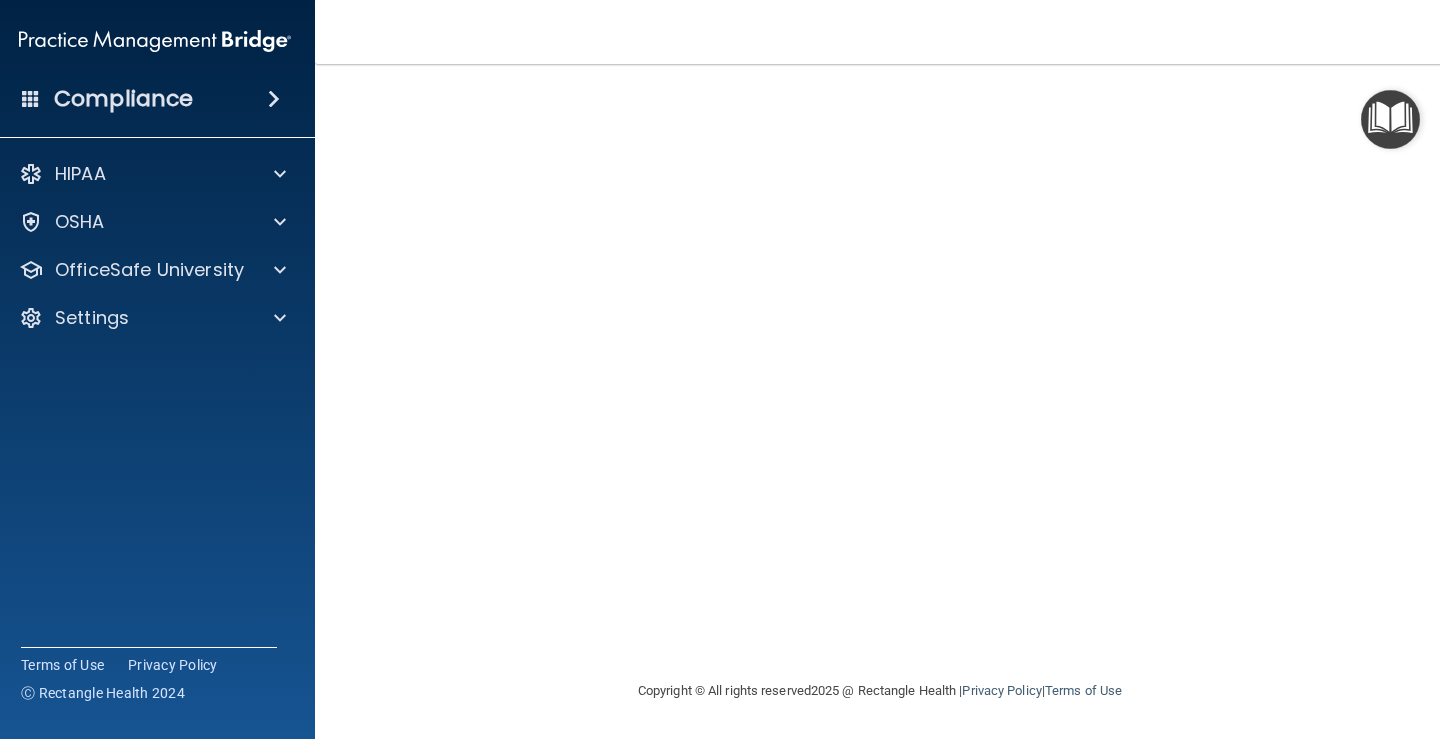 scroll, scrollTop: 13, scrollLeft: 0, axis: vertical 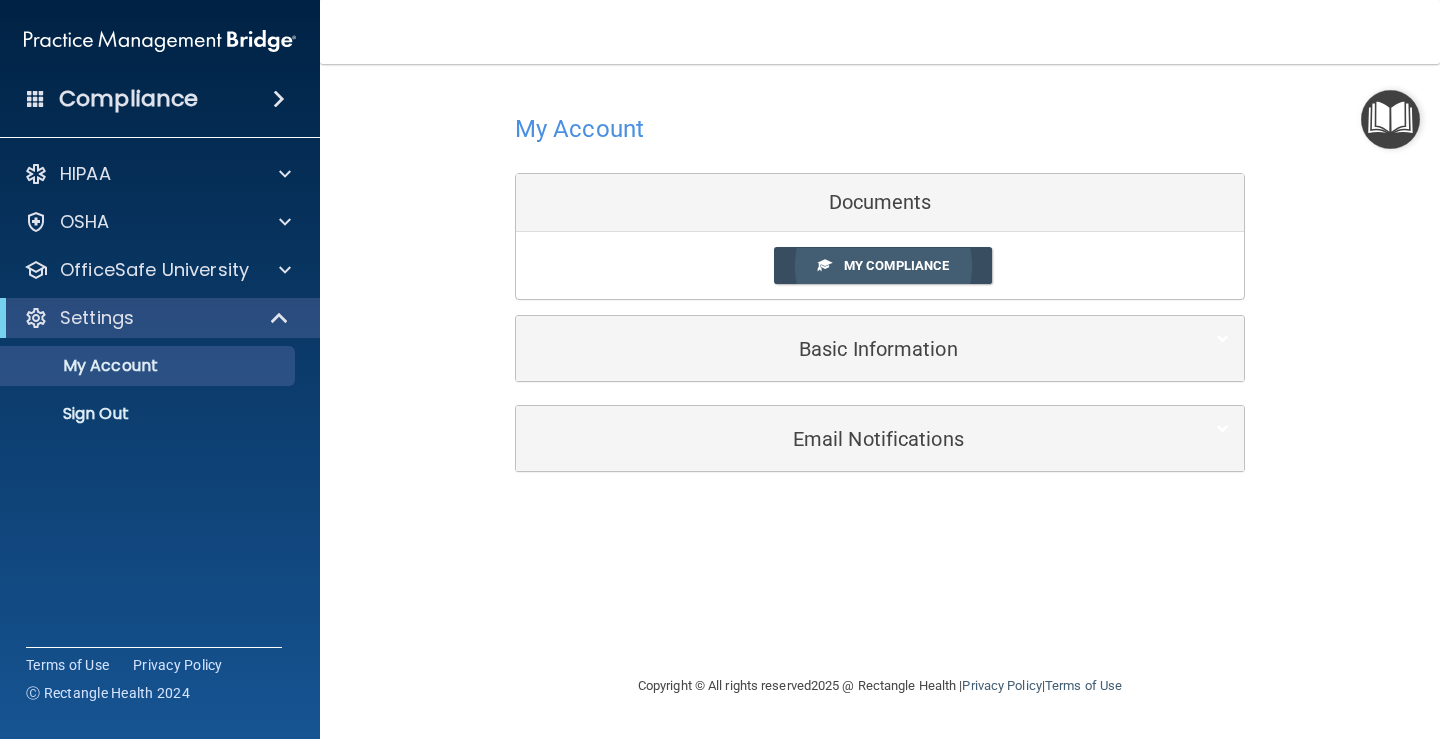 click on "My Compliance" at bounding box center [896, 265] 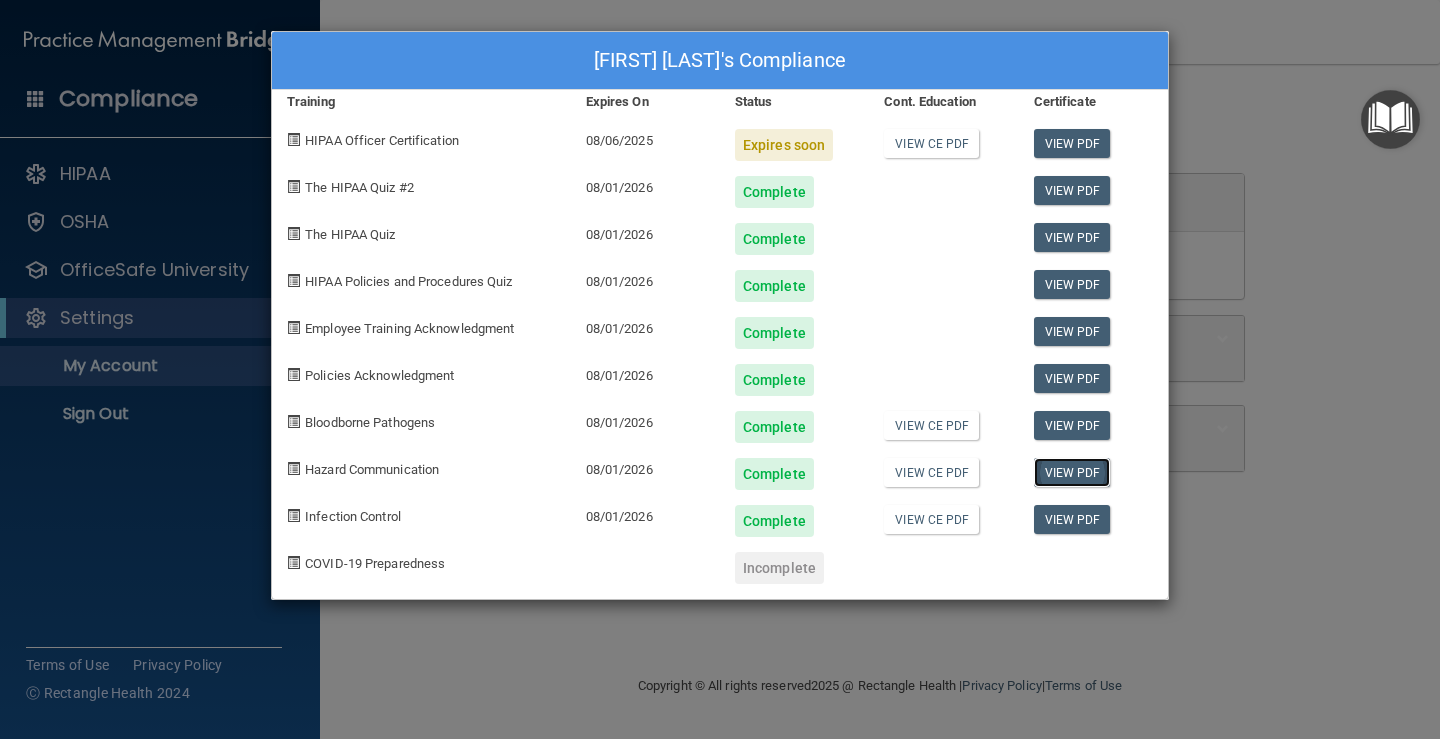 click on "View PDF" at bounding box center (1072, 472) 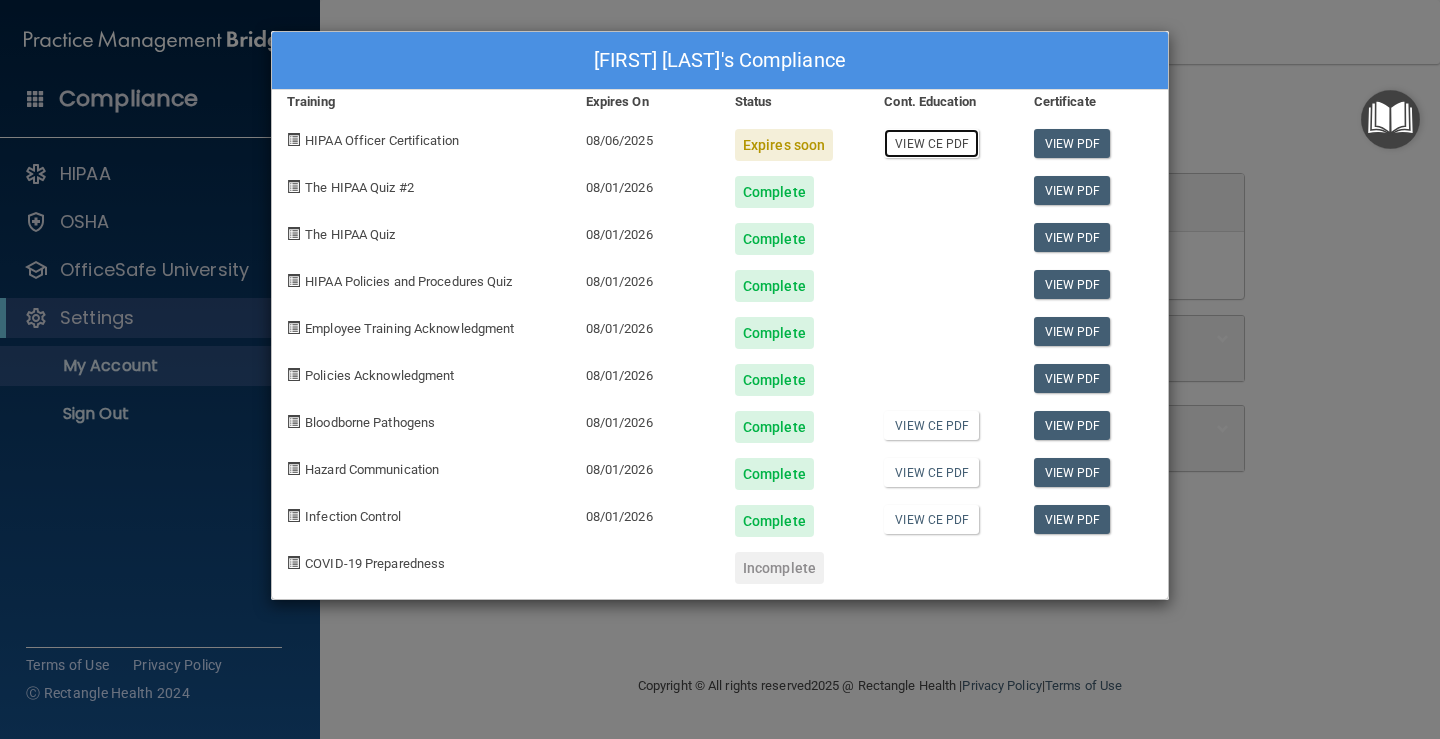 click on "View CE PDF" at bounding box center (931, 143) 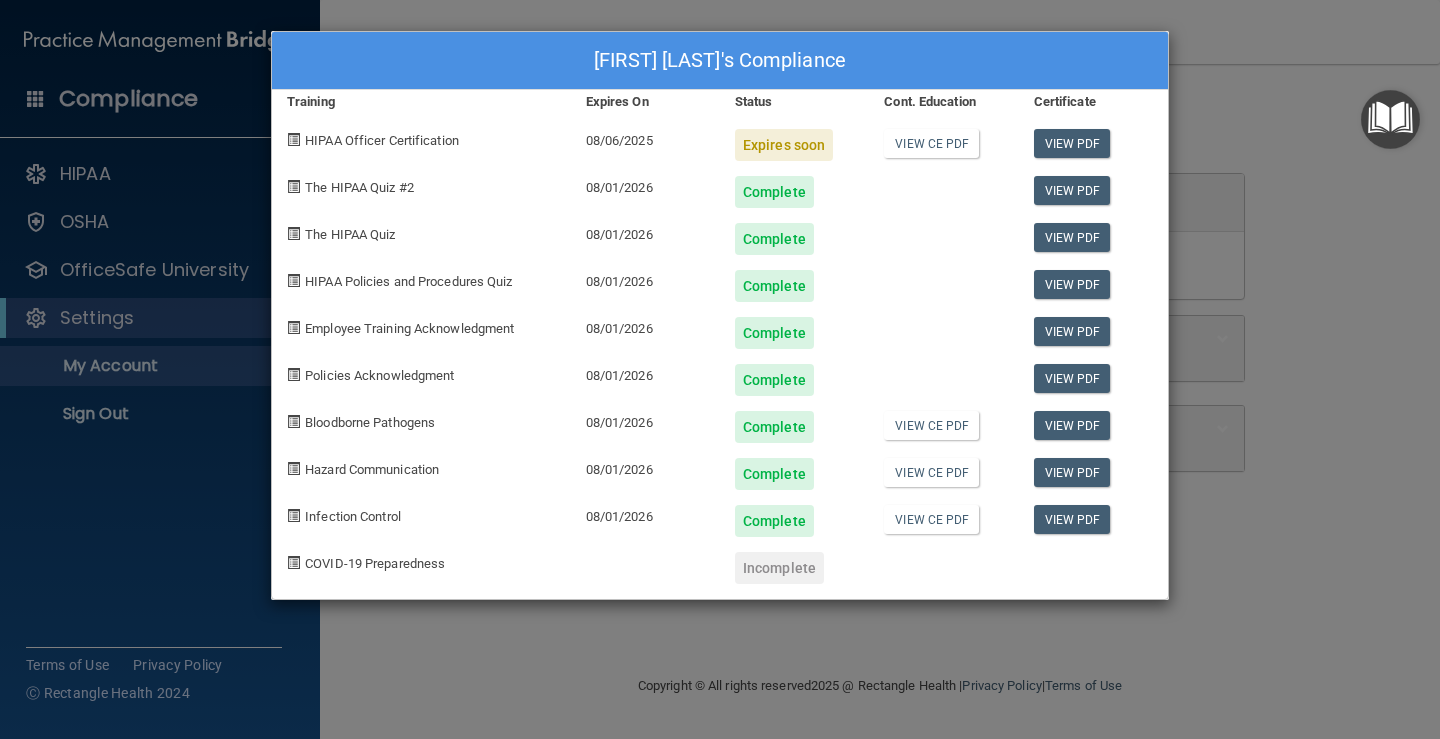 click on "[FIRST] [LAST]'s Compliance      Training   Expires On   Status   Cont. Education   Certificate         HIPAA Officer Certification      [DATE]       Expires soon        View CE PDF       View PDF         The HIPAA Quiz #2      [DATE]       Complete              View PDF         The HIPAA Quiz      [DATE]       Complete              View PDF         HIPAA Policies and Procedures Quiz      [DATE]       Complete              View PDF         Employee Training Acknowledgment      [DATE]       Complete              View PDF         Policies Acknowledgment      [DATE]       Complete              View PDF         Bloodborne Pathogens      [DATE]       Complete        View CE PDF       View PDF         Hazard Communication      [DATE]       Complete        View CE PDF       View PDF         Infection Control      [DATE]       Complete        View CE PDF       View PDF         COVID-19 Preparedness             Incomplete" at bounding box center [720, 369] 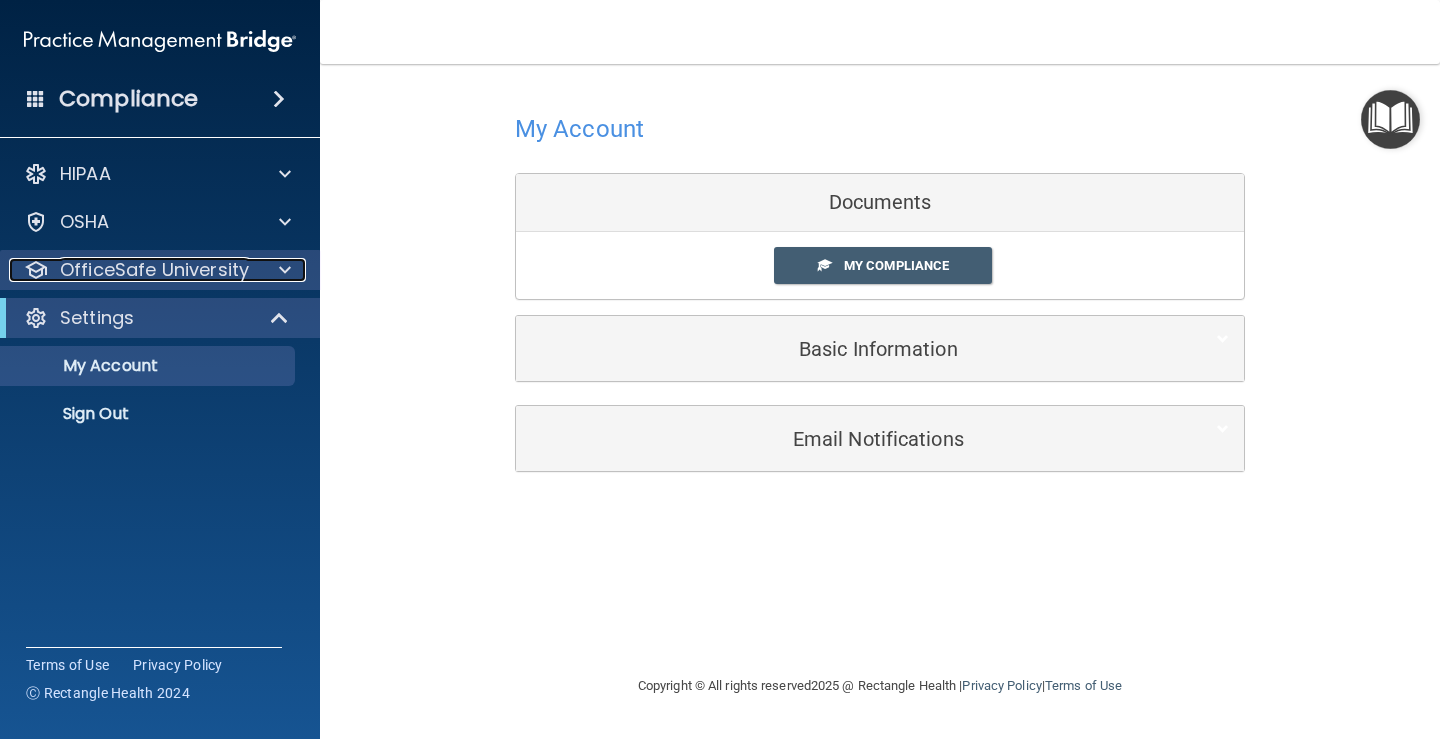 click on "OfficeSafe University" at bounding box center [154, 270] 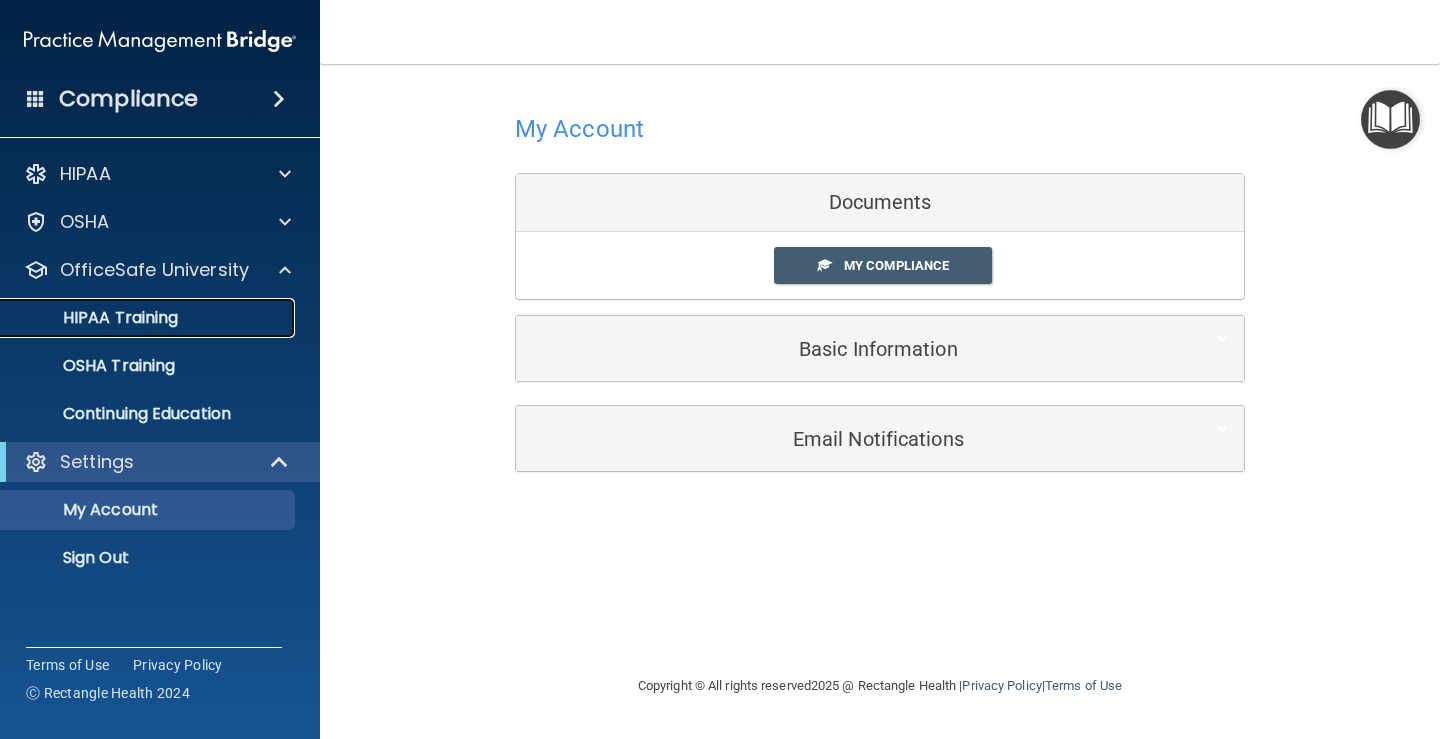 click on "HIPAA Training" at bounding box center (95, 318) 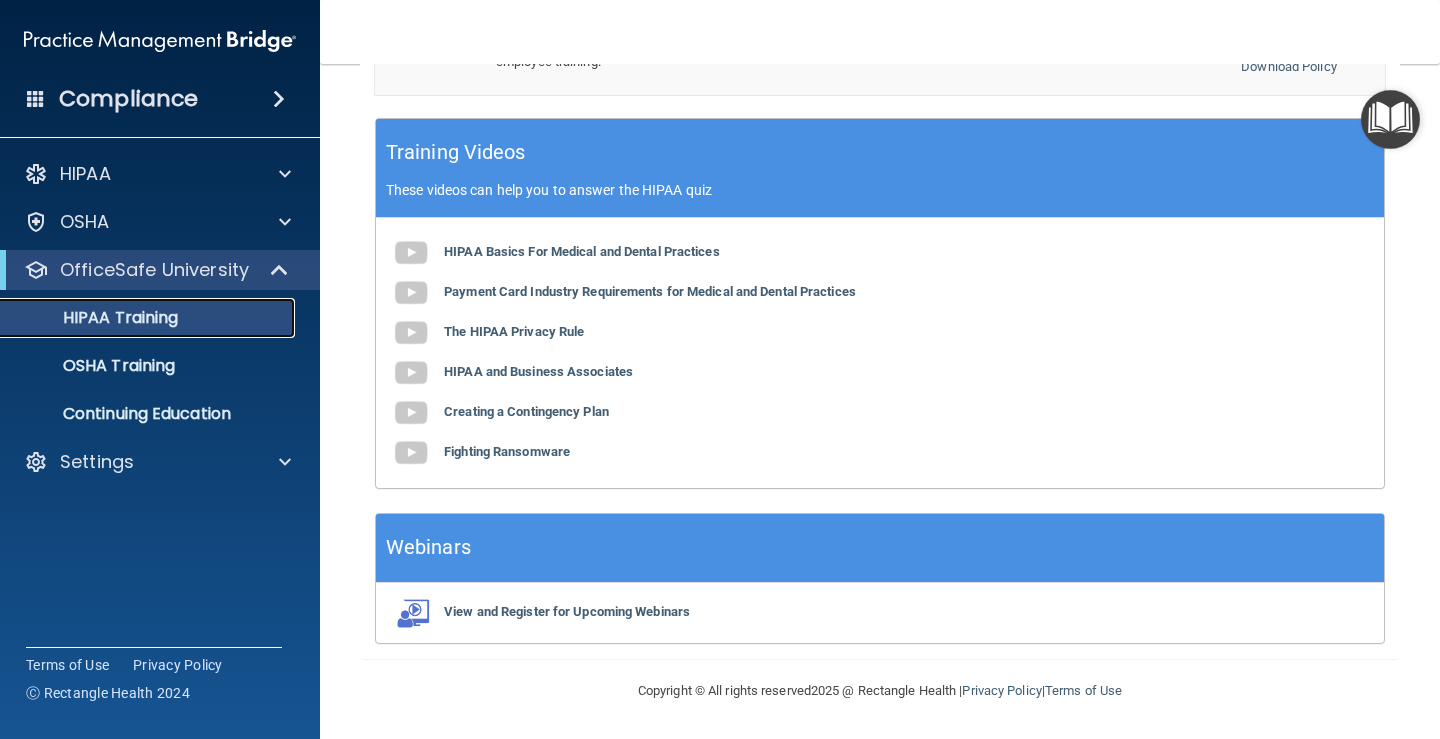 scroll, scrollTop: 67, scrollLeft: 0, axis: vertical 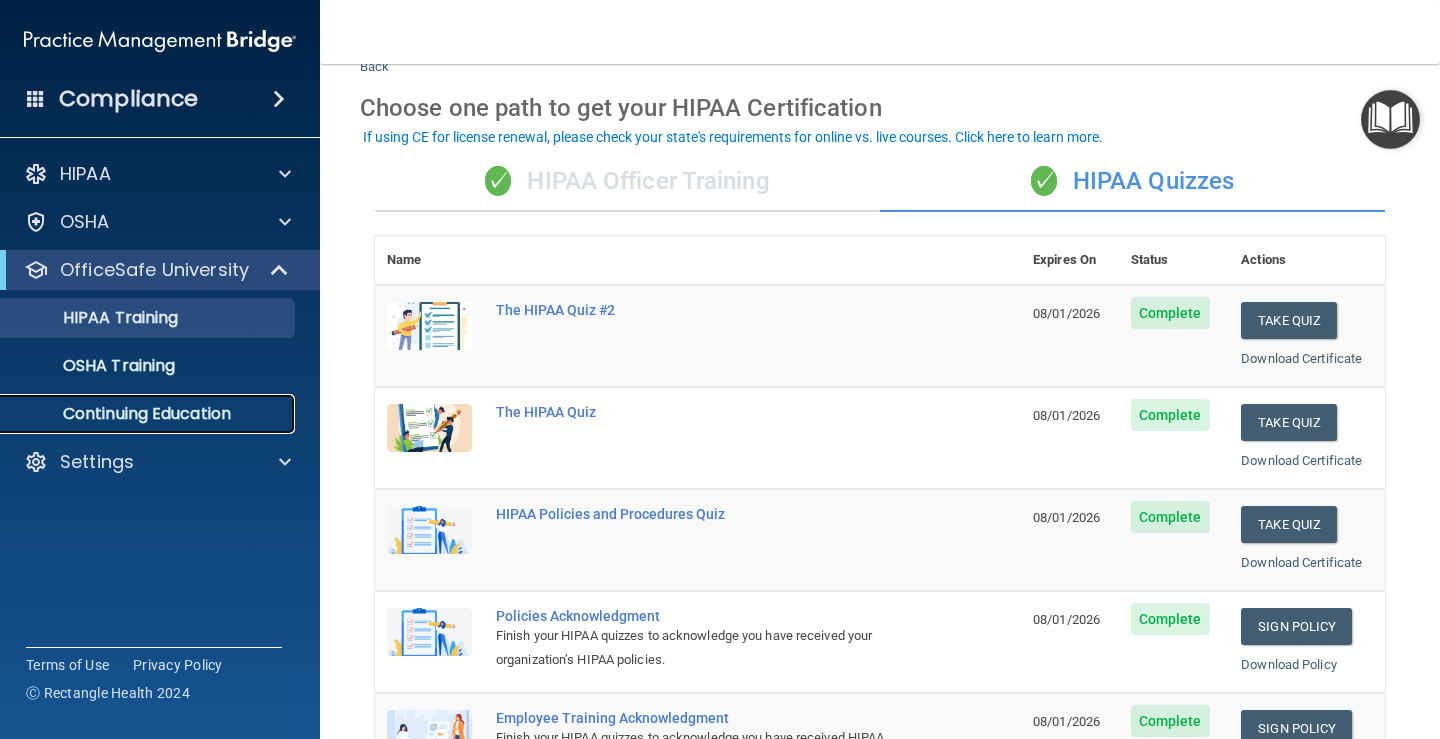 click on "Continuing Education" at bounding box center [149, 414] 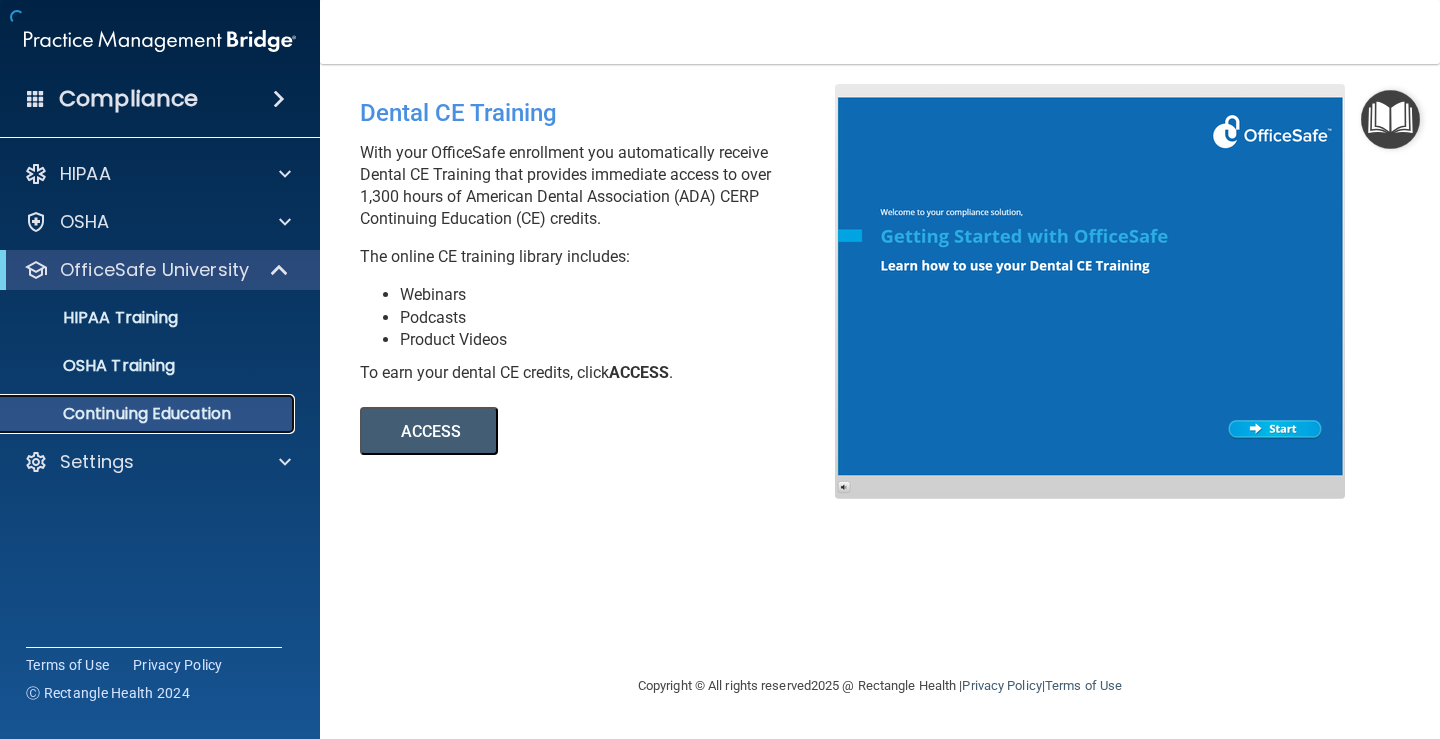 scroll, scrollTop: 0, scrollLeft: 0, axis: both 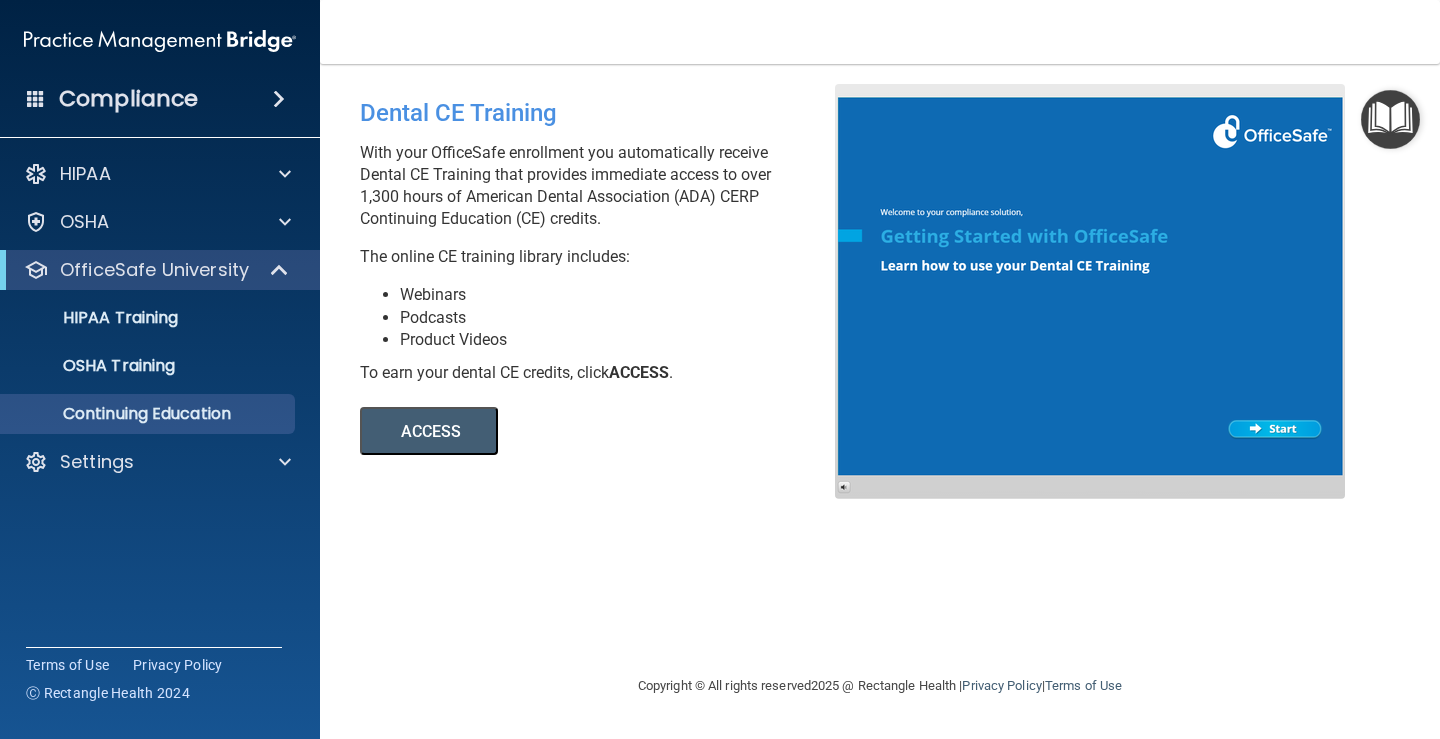 click on "HIPAA Training                   OSHA Training                   Continuing Education" at bounding box center (161, 362) 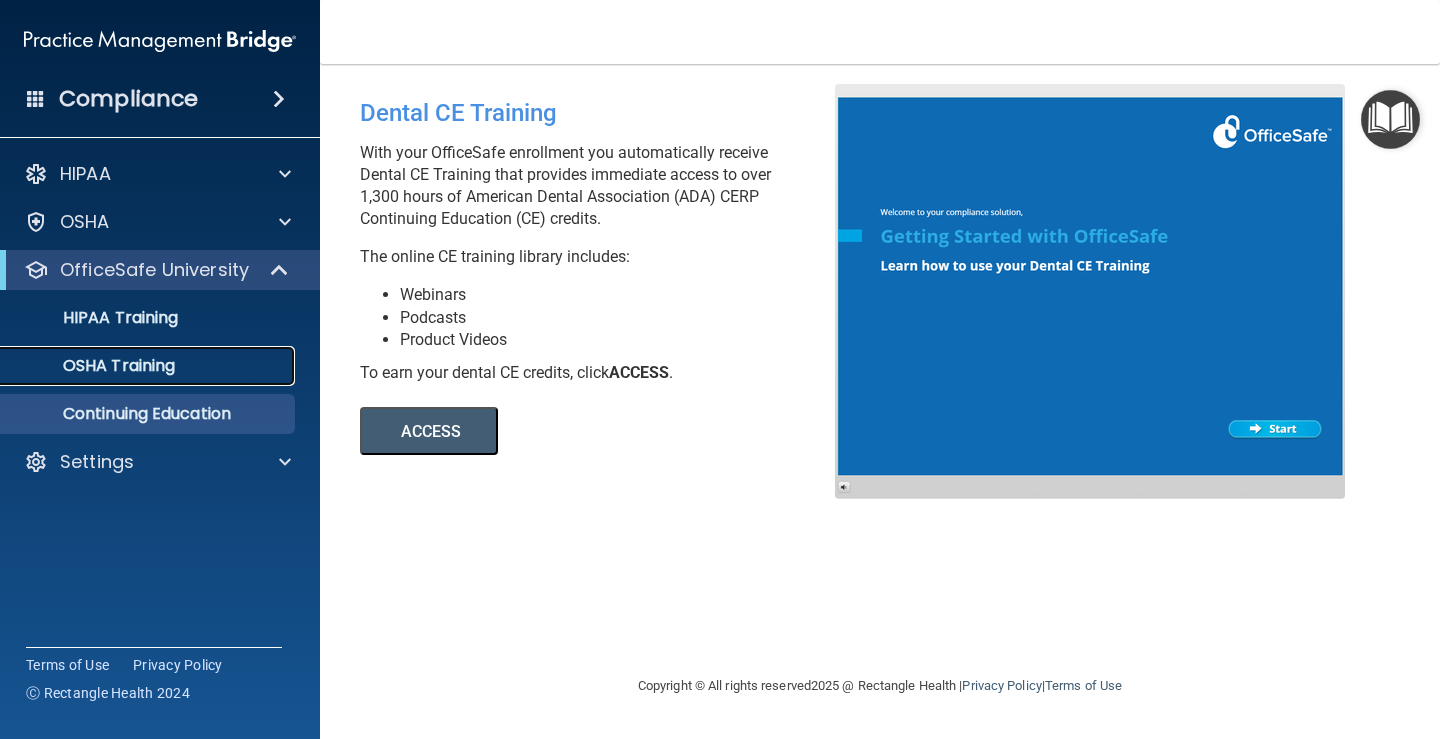 click on "OSHA Training" at bounding box center [94, 366] 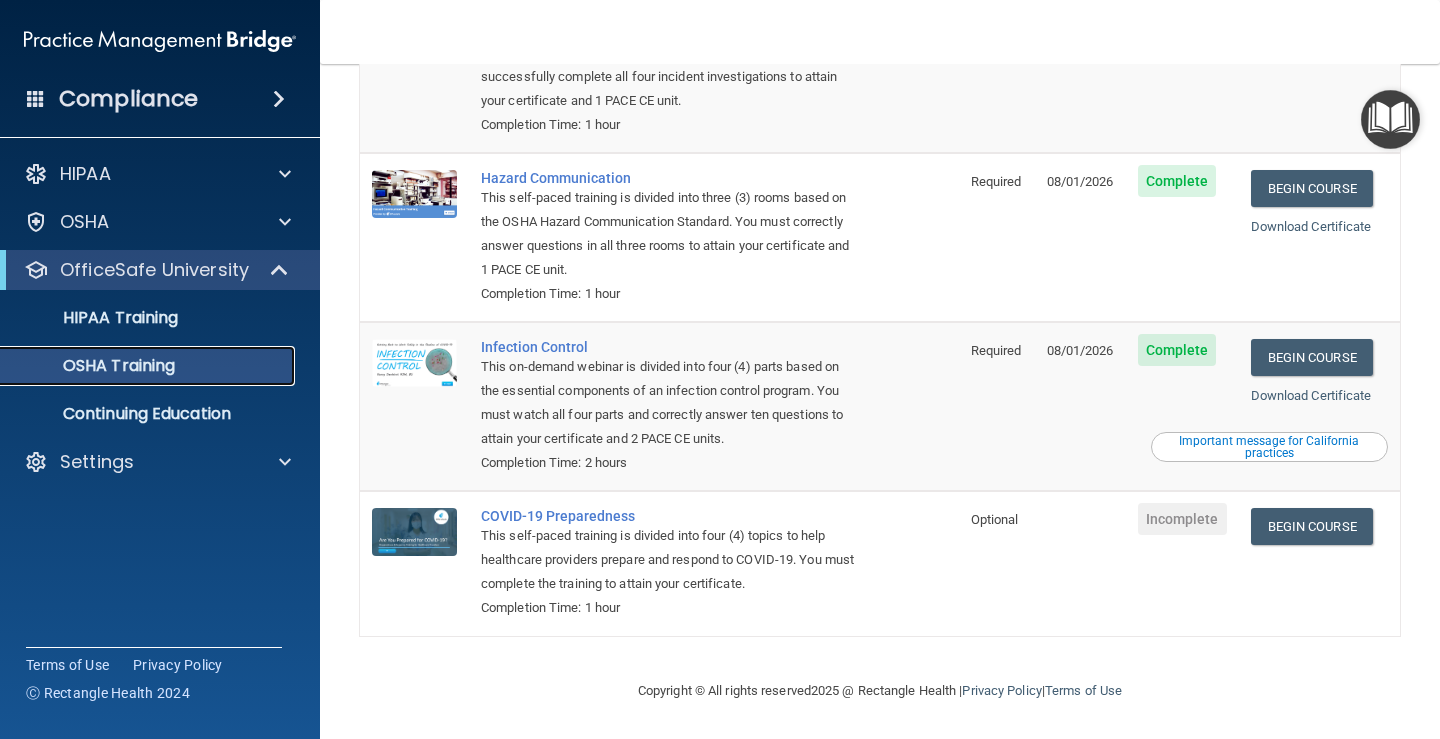 scroll, scrollTop: 0, scrollLeft: 0, axis: both 